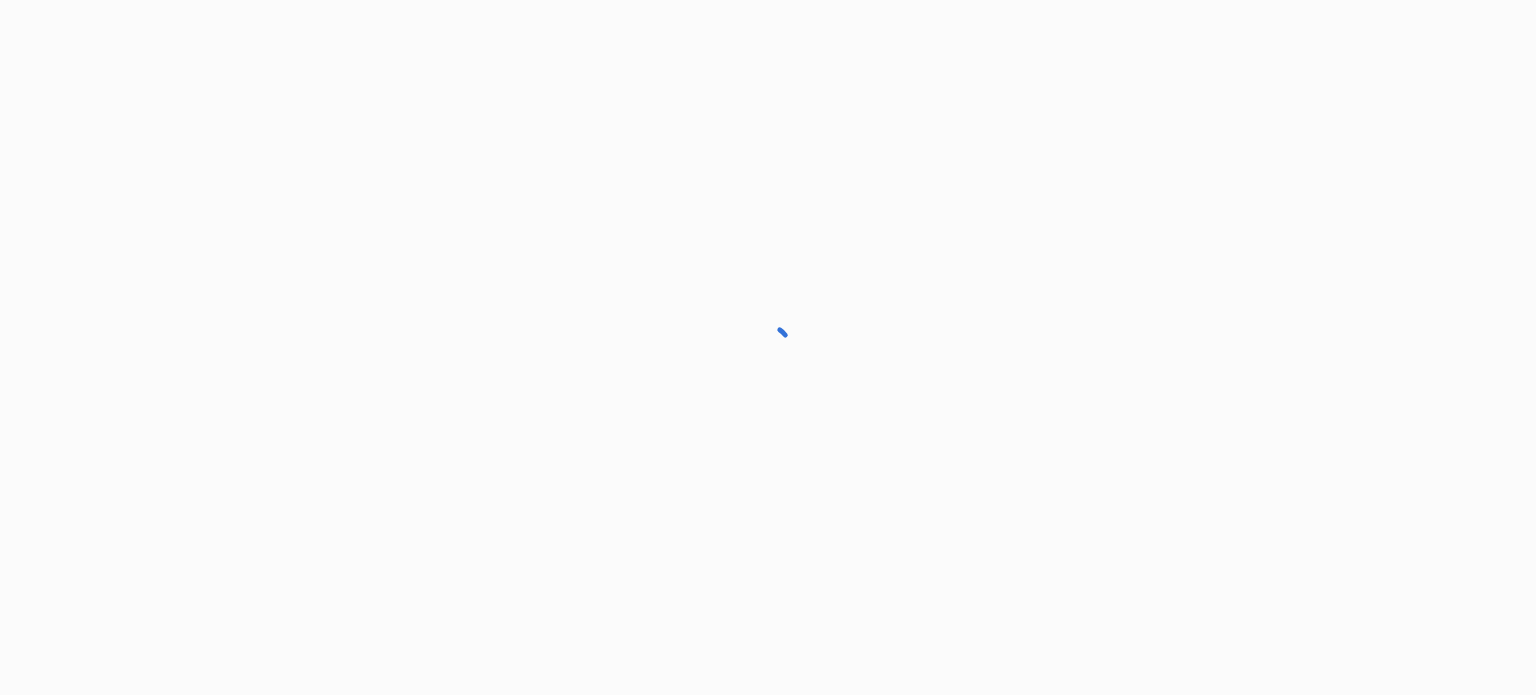 scroll, scrollTop: 0, scrollLeft: 0, axis: both 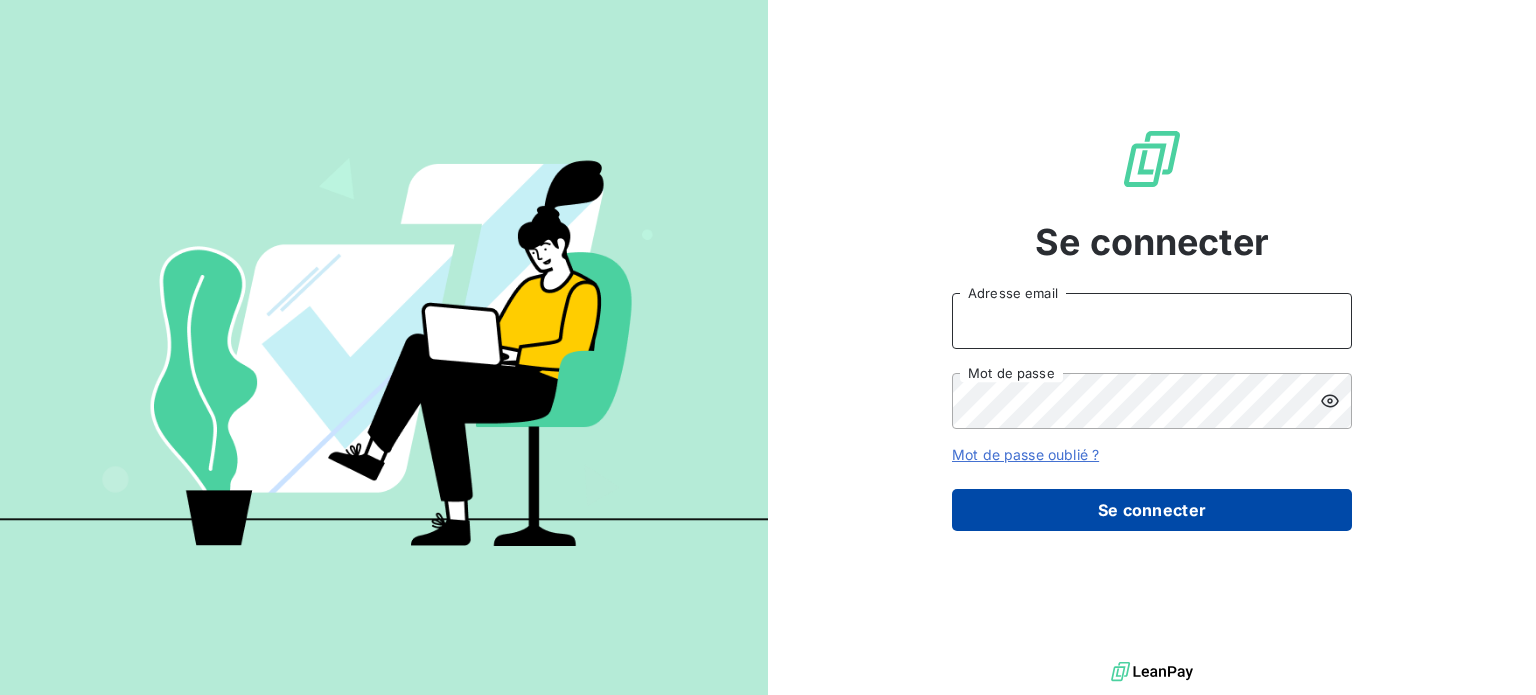 type on "[USERNAME]@[DOMAIN].com" 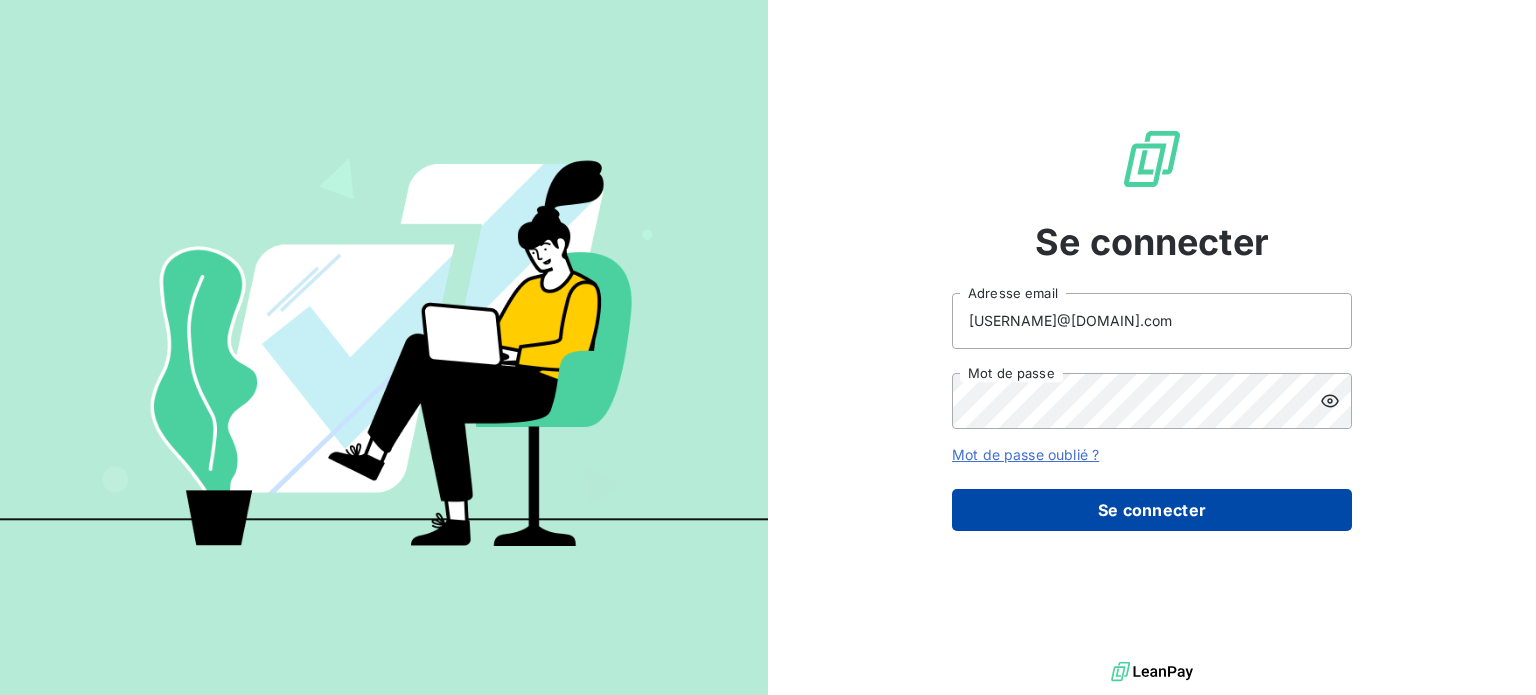 click on "Se connecter" at bounding box center (1152, 510) 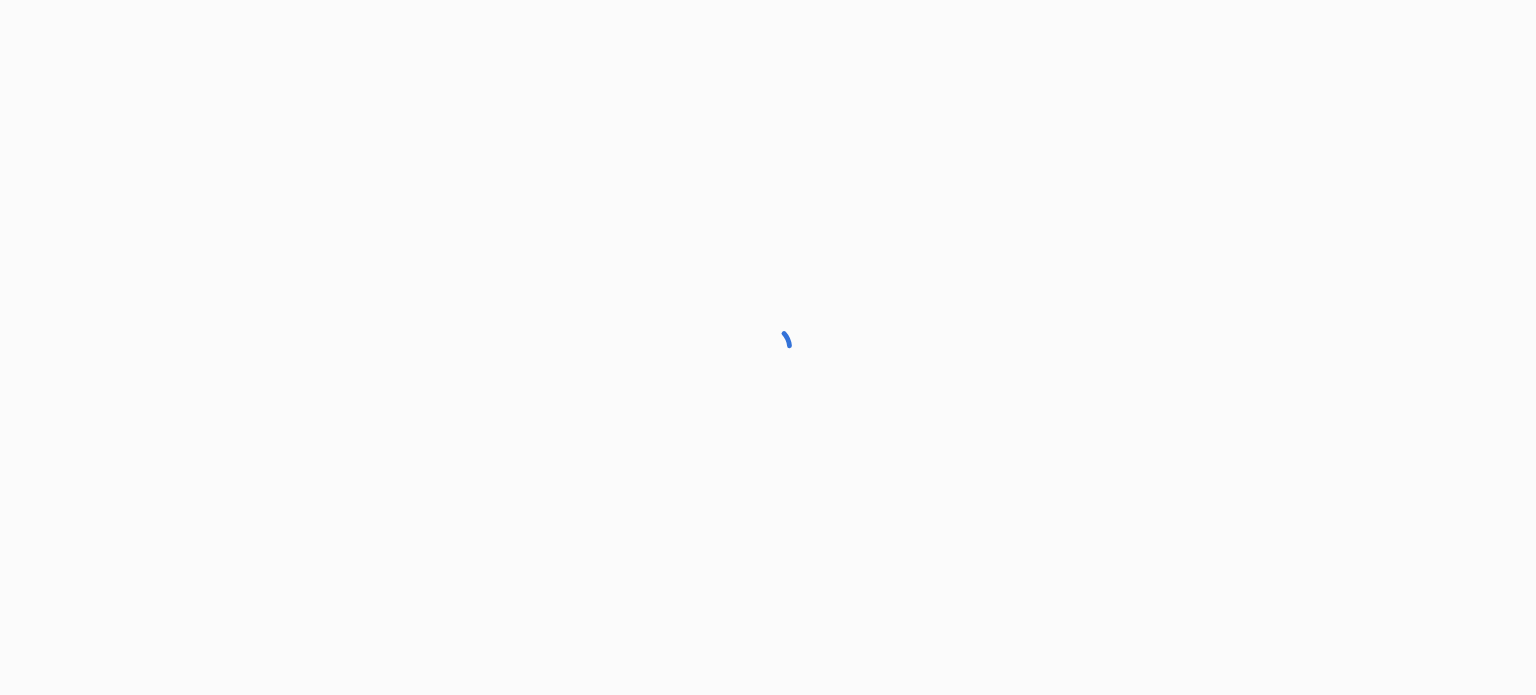 scroll, scrollTop: 0, scrollLeft: 0, axis: both 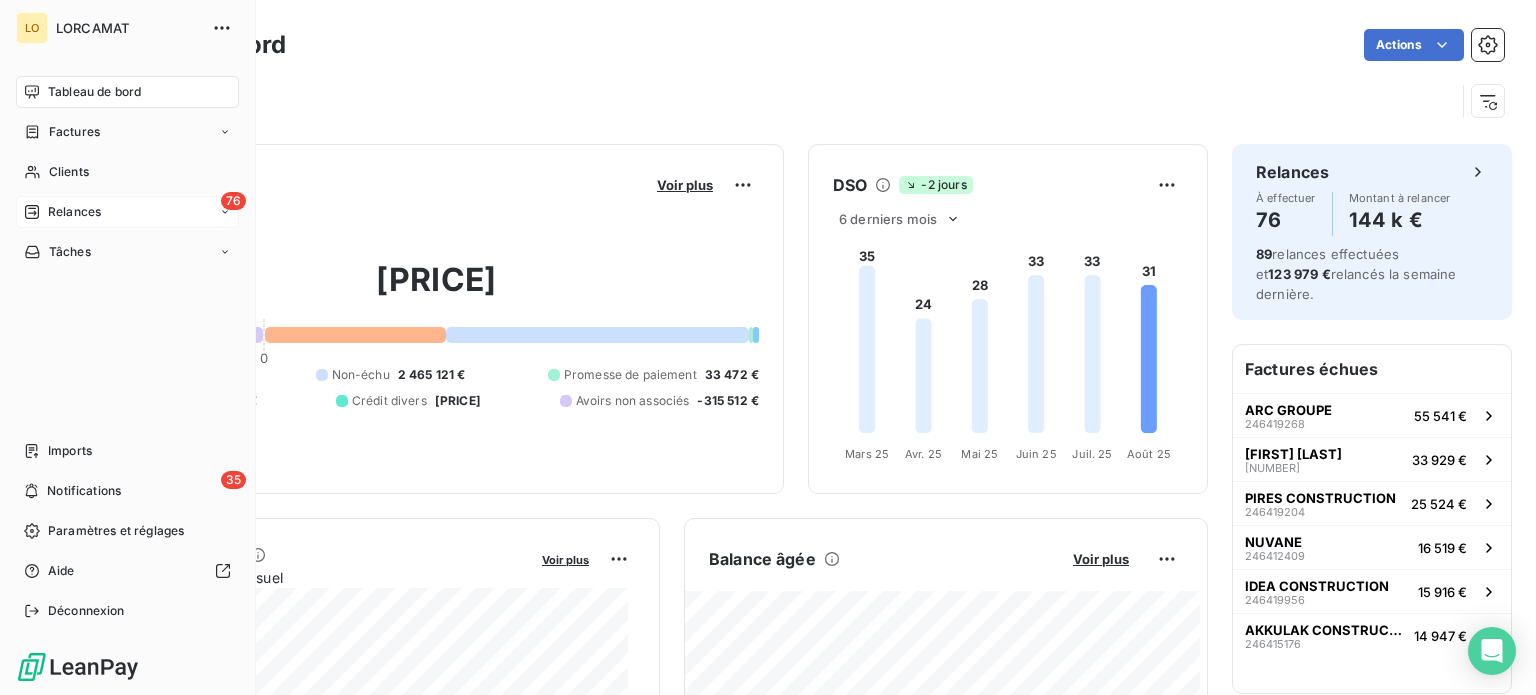 click on "Relances" at bounding box center [74, 212] 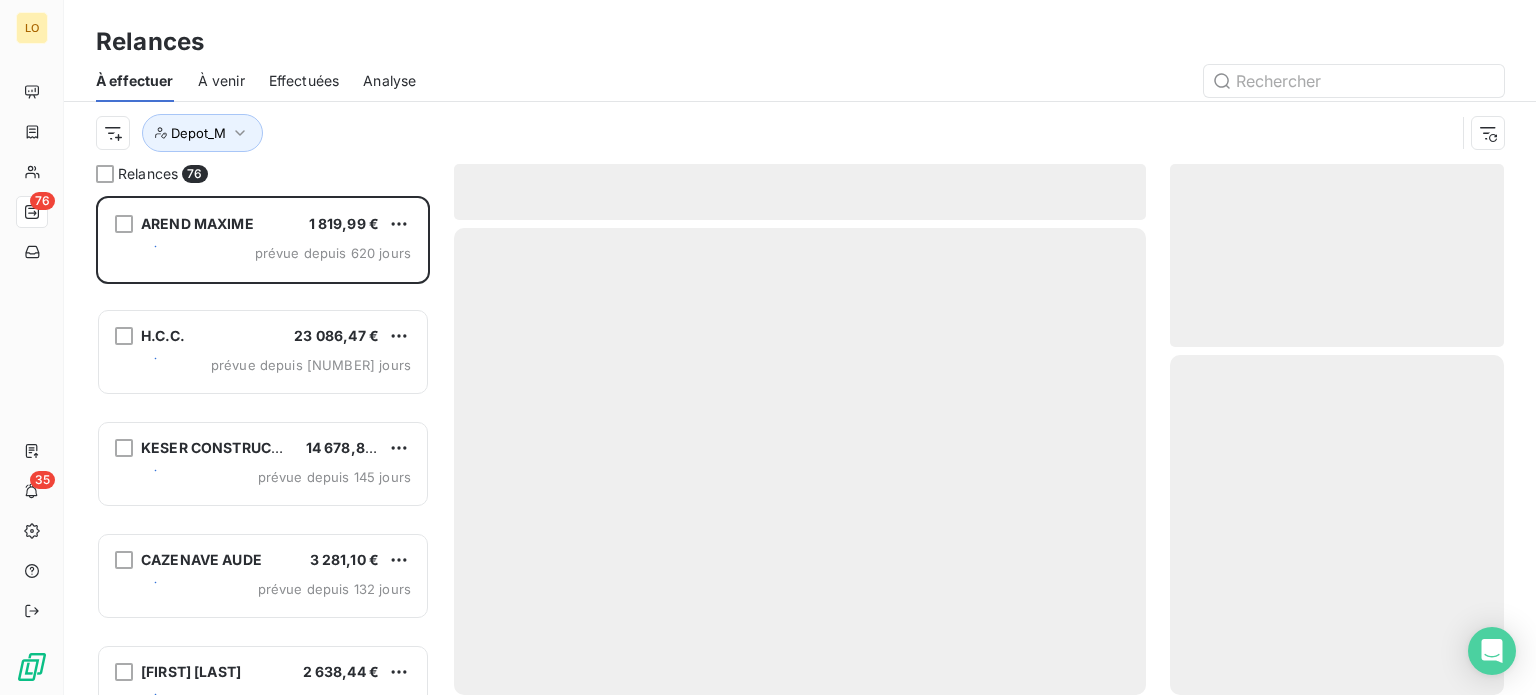 scroll, scrollTop: 16, scrollLeft: 16, axis: both 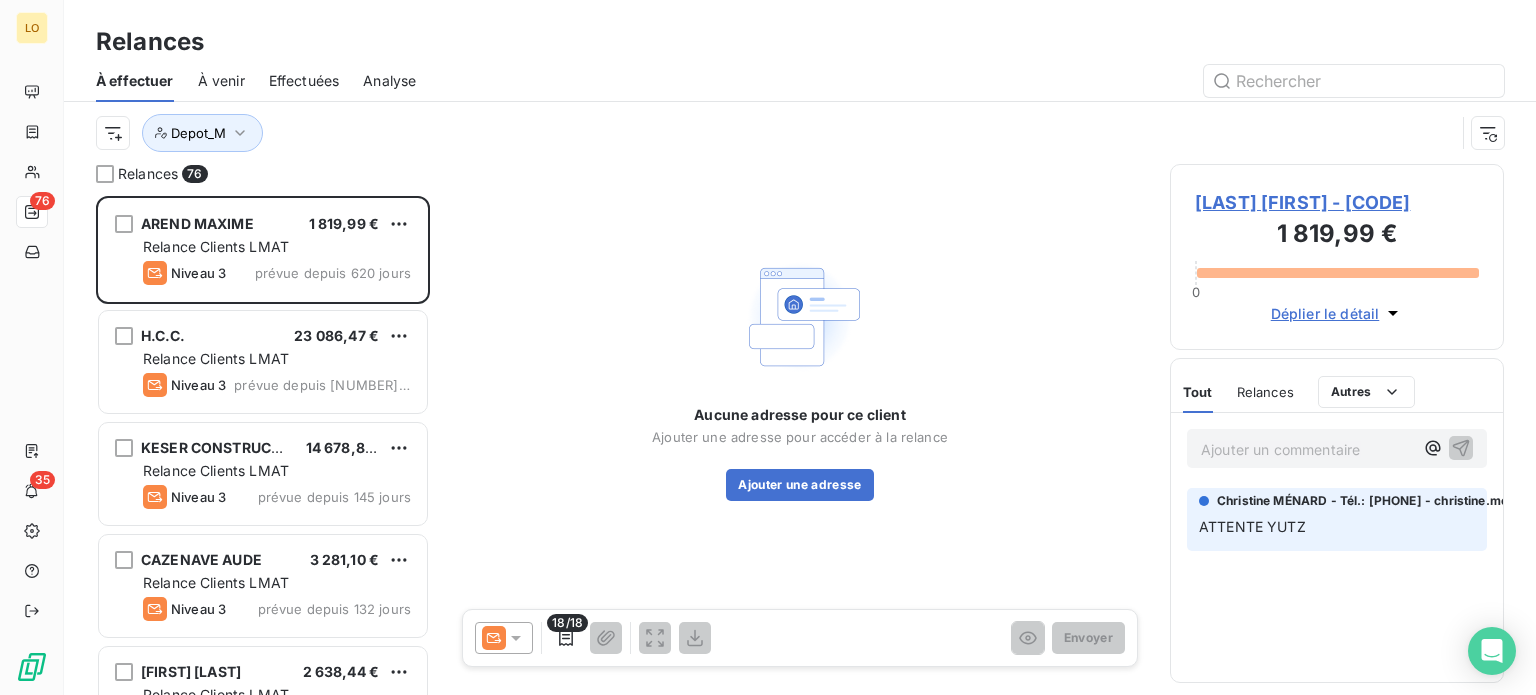 click on "À venir" at bounding box center (221, 81) 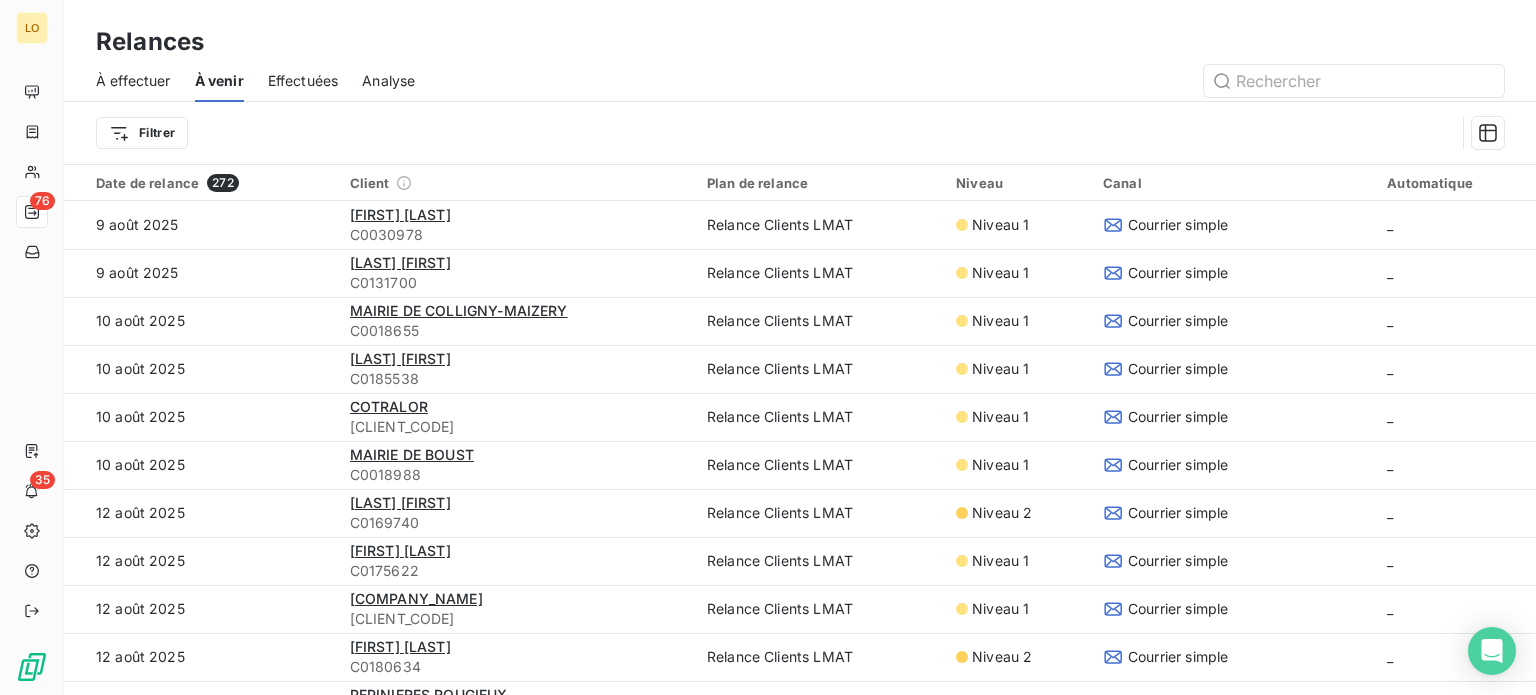 click on "Effectuées" at bounding box center (303, 81) 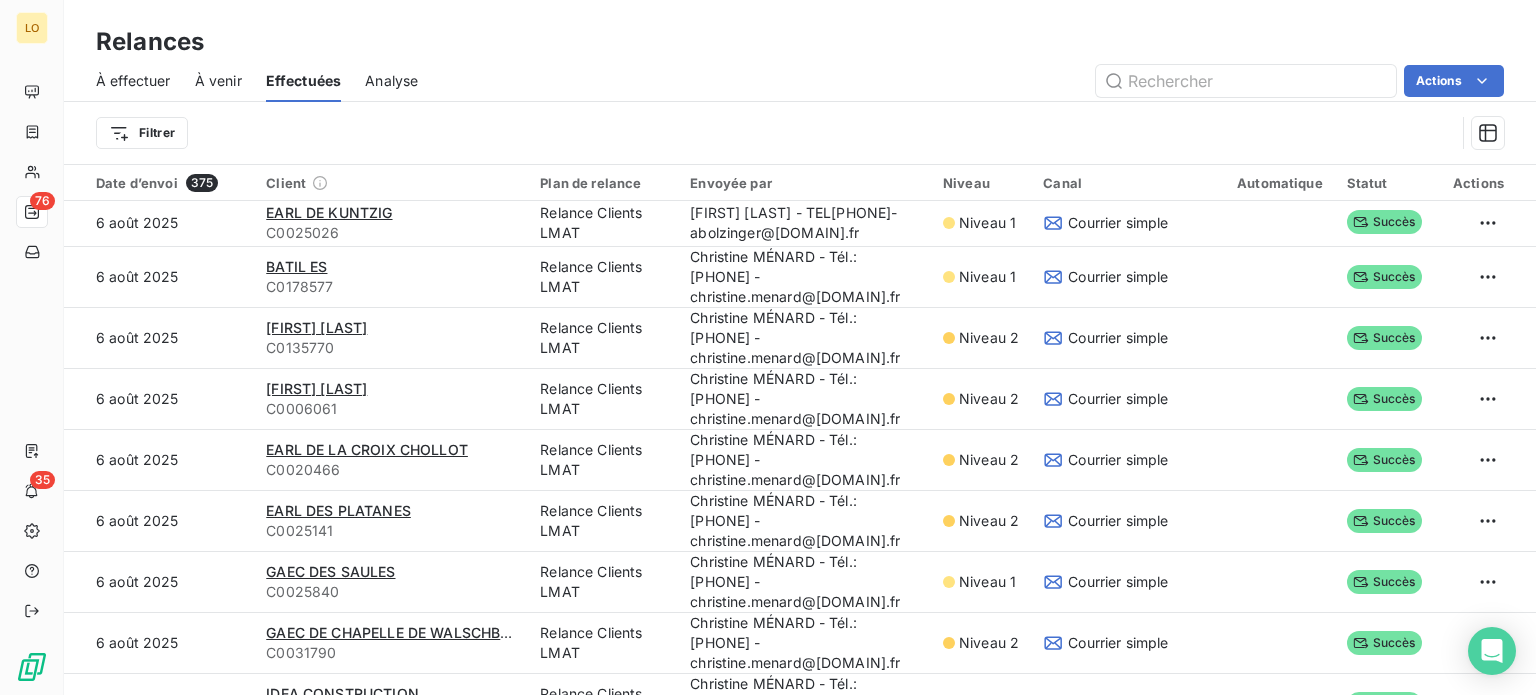 scroll, scrollTop: 600, scrollLeft: 0, axis: vertical 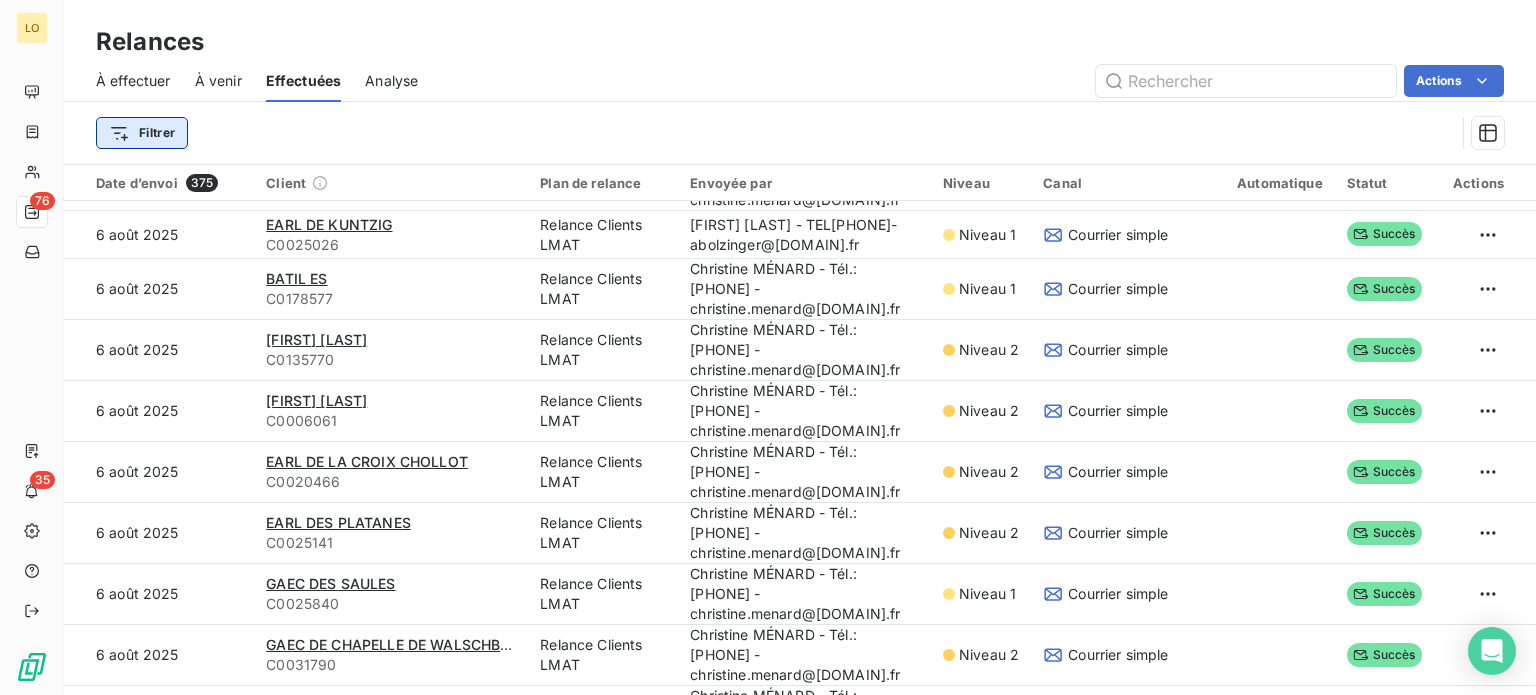 click on "Relance Clients LMAT GREGORY [FIRST] [LAST] - Responsable de dépot-T. [PHONE]-gback@[DOMAIN].fr Niveau 1 Courrier simple En cours 8 août 2025 LARTOIS SYLVAIN [CLIENT_CODE] Relance Clients LMAT Christine MÉNARD - Tél.: [PHONE] - christine.menard@[DOMAIN].fr Niveau 1 Courrier simple En cours 7 août 2025 MALRAISON FABRICE [CLIENT_CODE] Relance Clients LMAT GREGORY [FIRST] [LAST] - Responsable de dépot-T. [PHONE]-gback@[DOMAIN].fr Niveau 1 Courrier simple En cours 7 août 2025 EGB [CLIENT_CODE] Relance Clients LMAT GREGORY [FIRST] [LAST] - Responsable de dépot-T. [PHONE]-gback@[DOMAIN].fr Niveau 2 Courrier simple En cours 7 août 2025 GLIEDENER PHILIPPE [CLIENT_CODE] Relance Clients LMAT GREGORY [FIRST] [LAST] - Responsable de dépot-T. [PHONE]-gback@[DOMAIN].fr Niveau 2 Courrier simple 1" at bounding box center (768, 347) 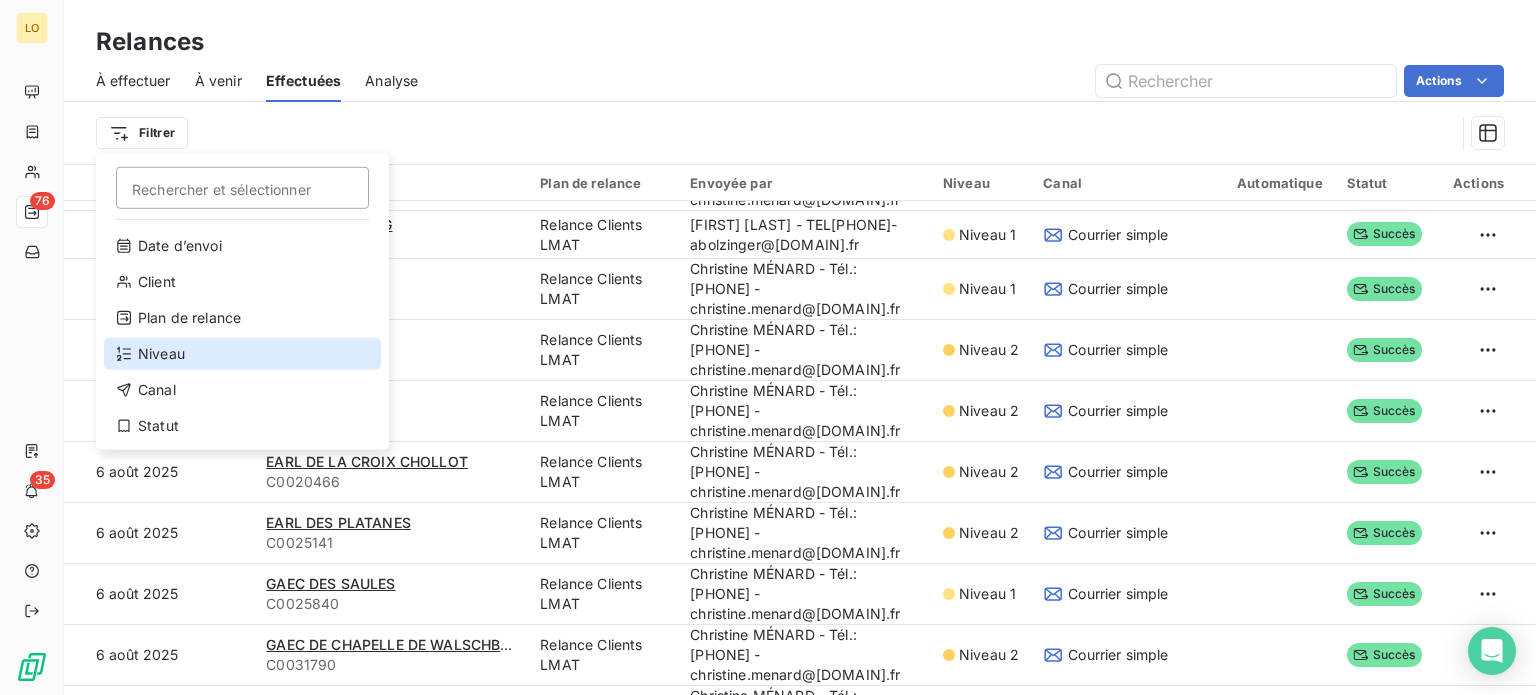 click on "Niveau" at bounding box center (242, 354) 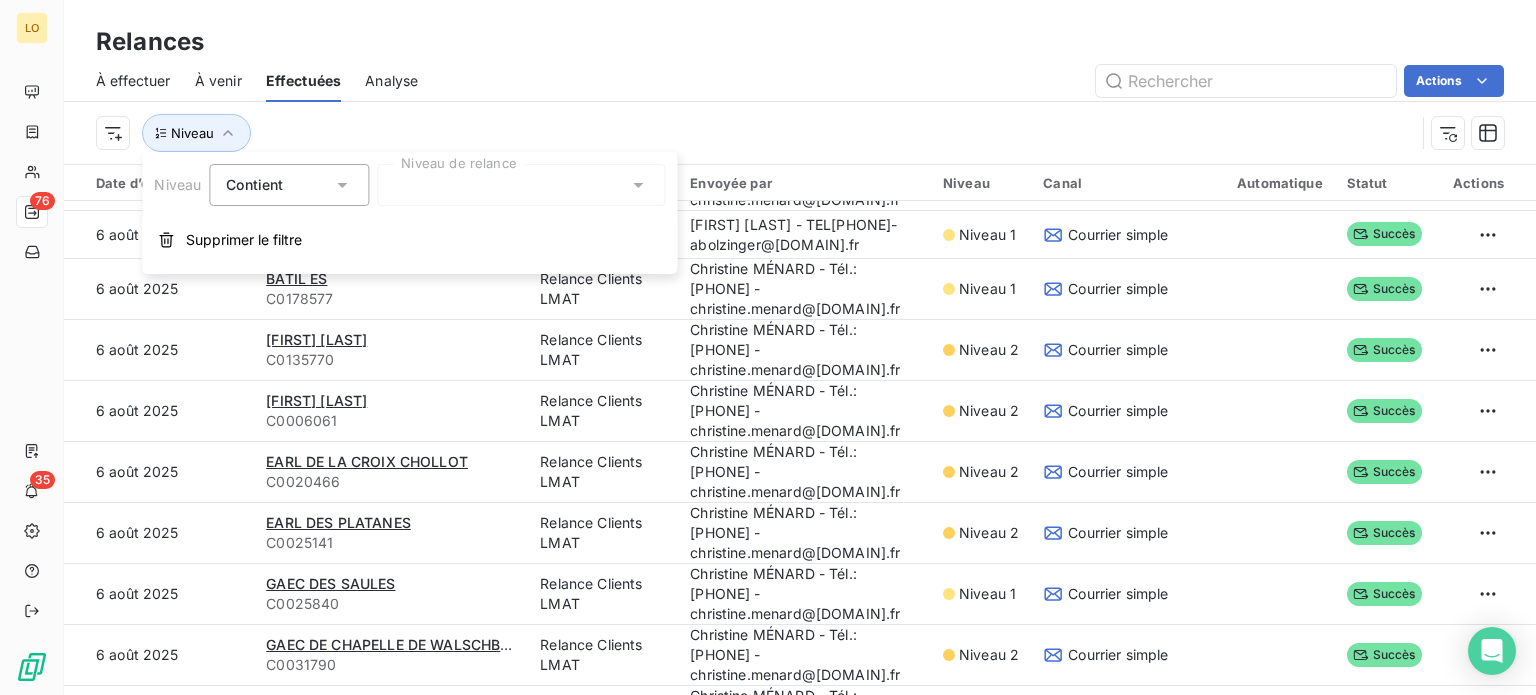 click on "Contient" at bounding box center (254, 184) 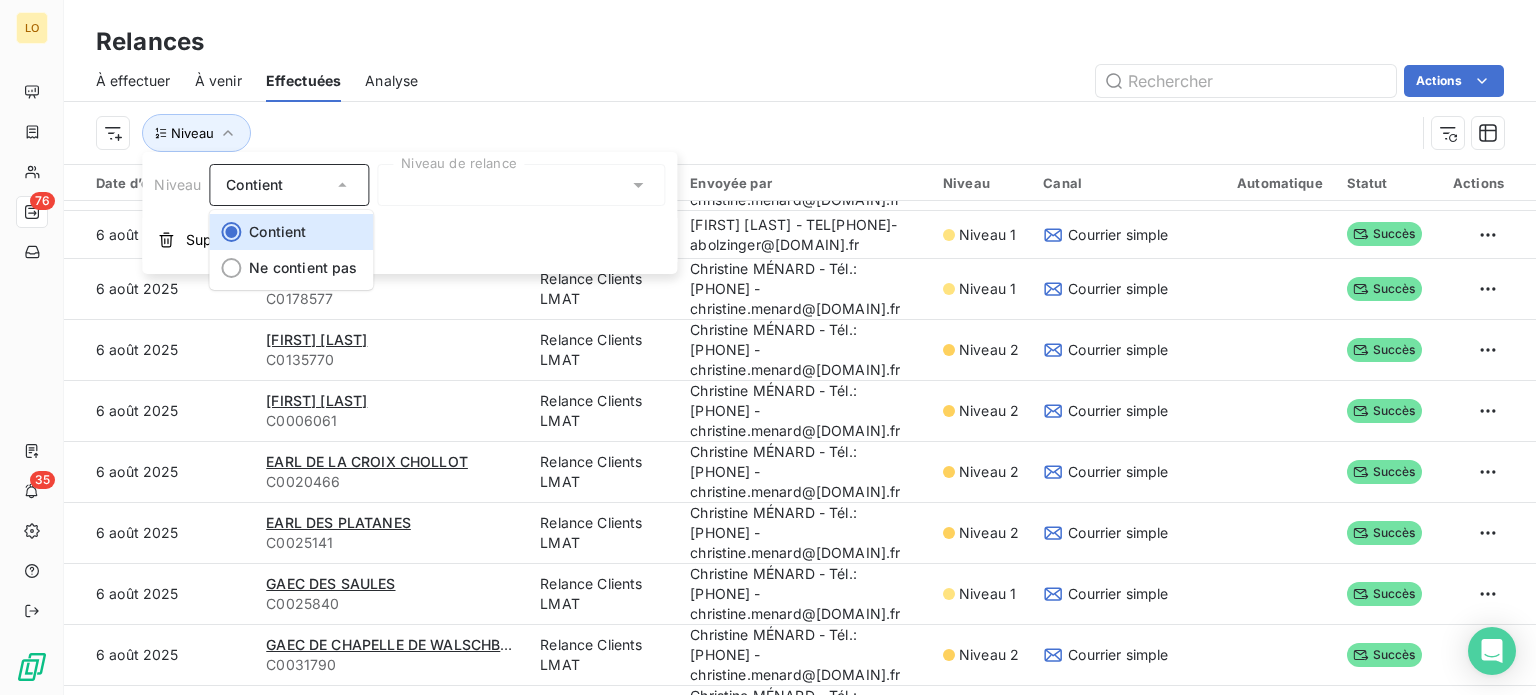 click on "Contient" at bounding box center (279, 185) 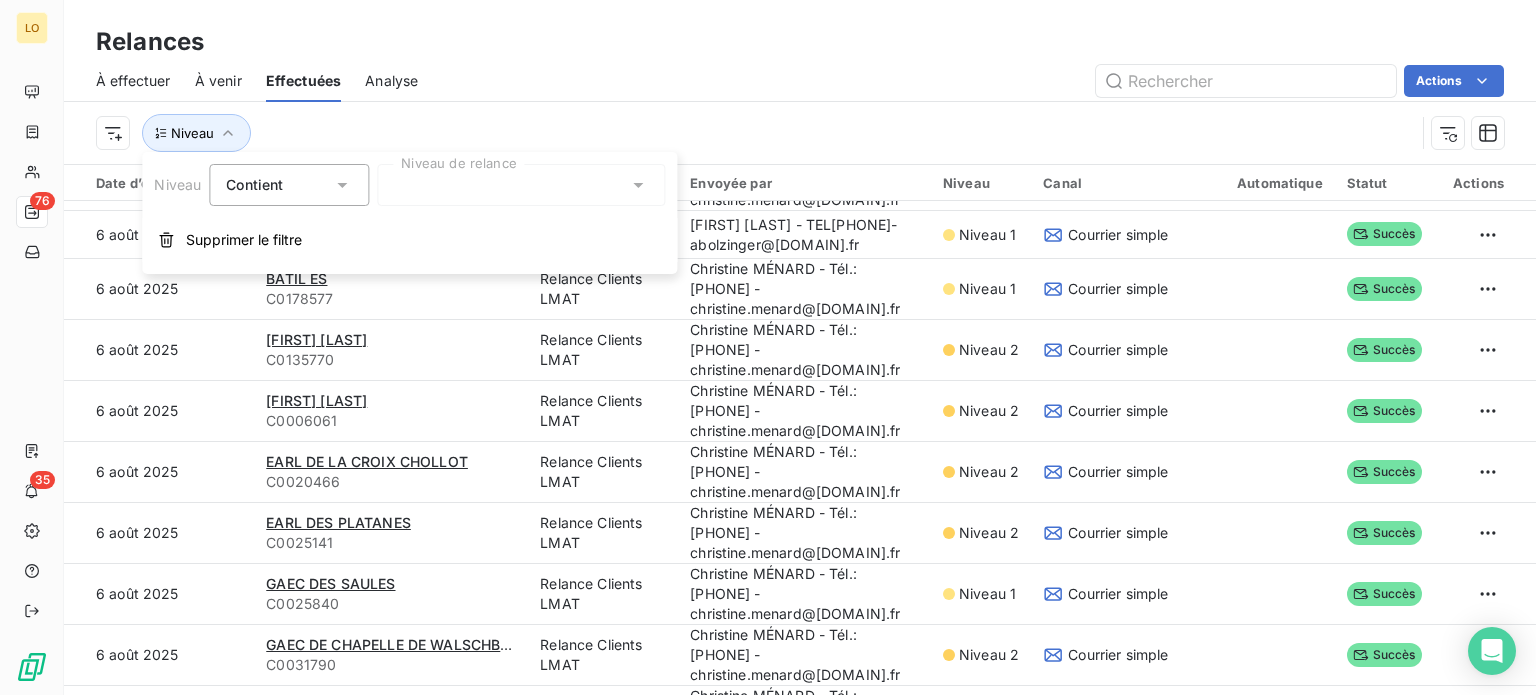 click at bounding box center (521, 185) 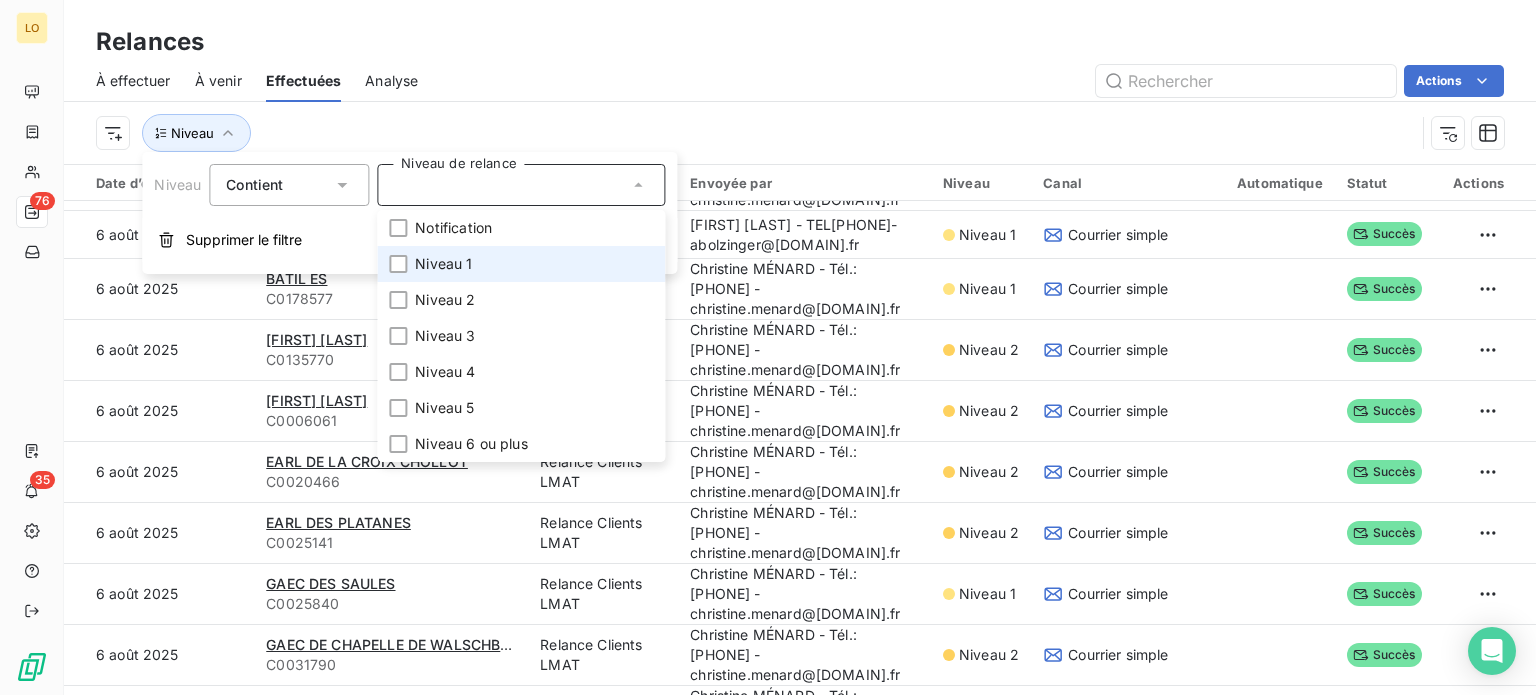 click on "Niveau 1" at bounding box center [443, 264] 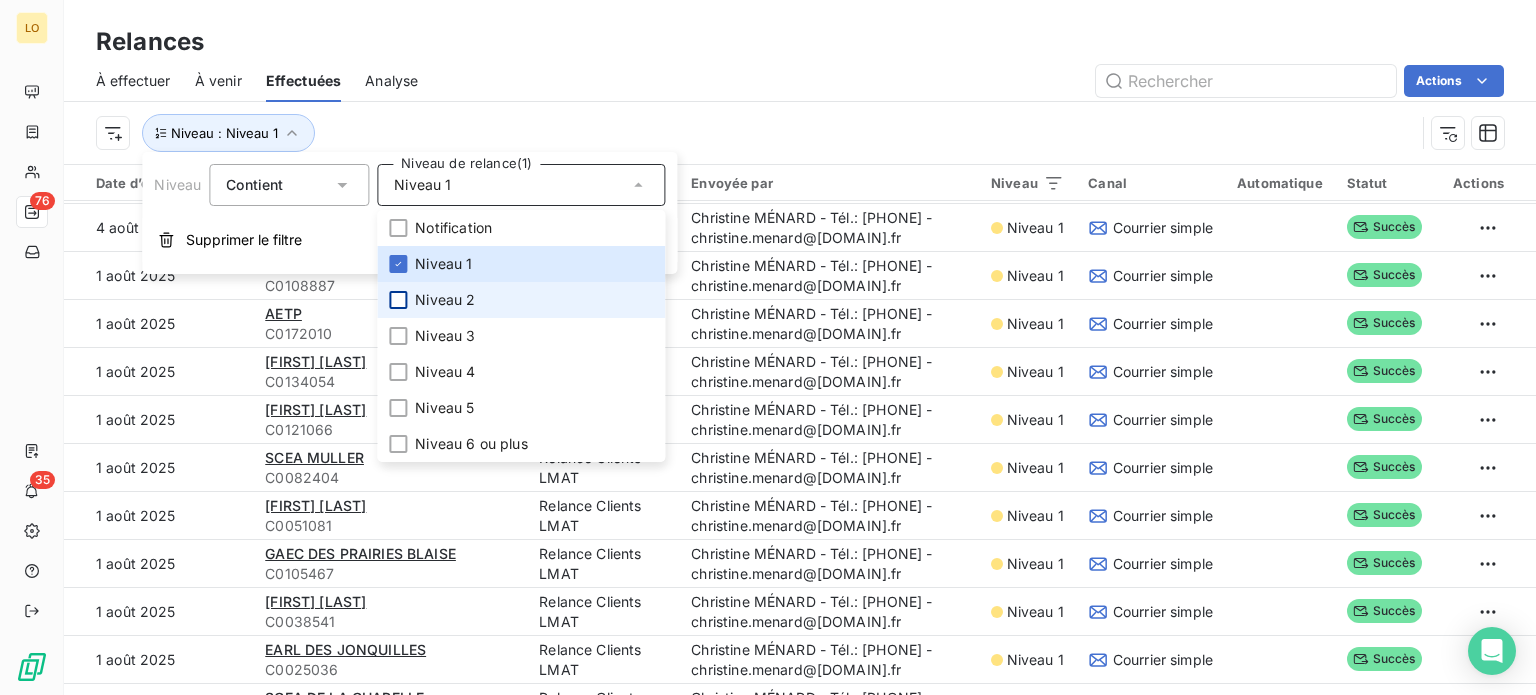 click at bounding box center (398, 300) 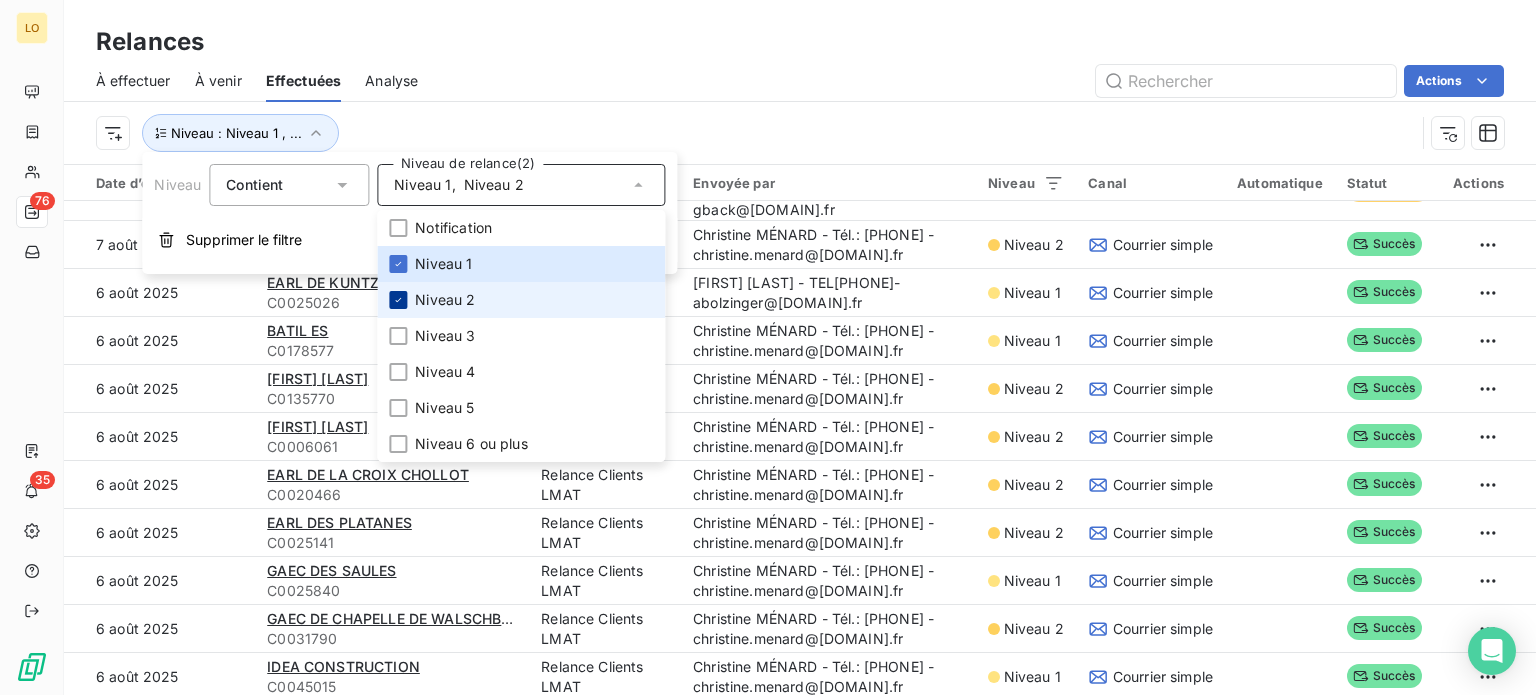 scroll, scrollTop: 580, scrollLeft: 0, axis: vertical 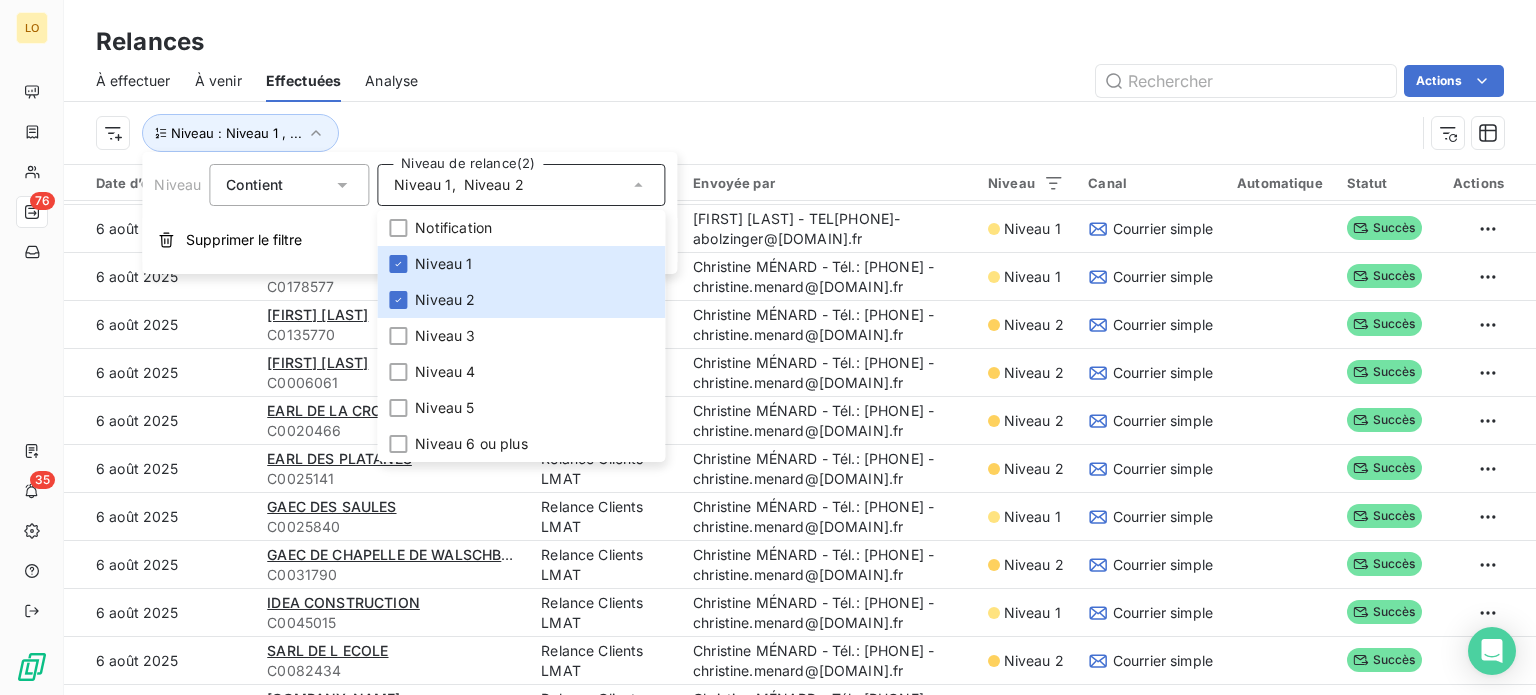 click on "À effectuer À venir Effectuées Analyse Actions" at bounding box center [800, 81] 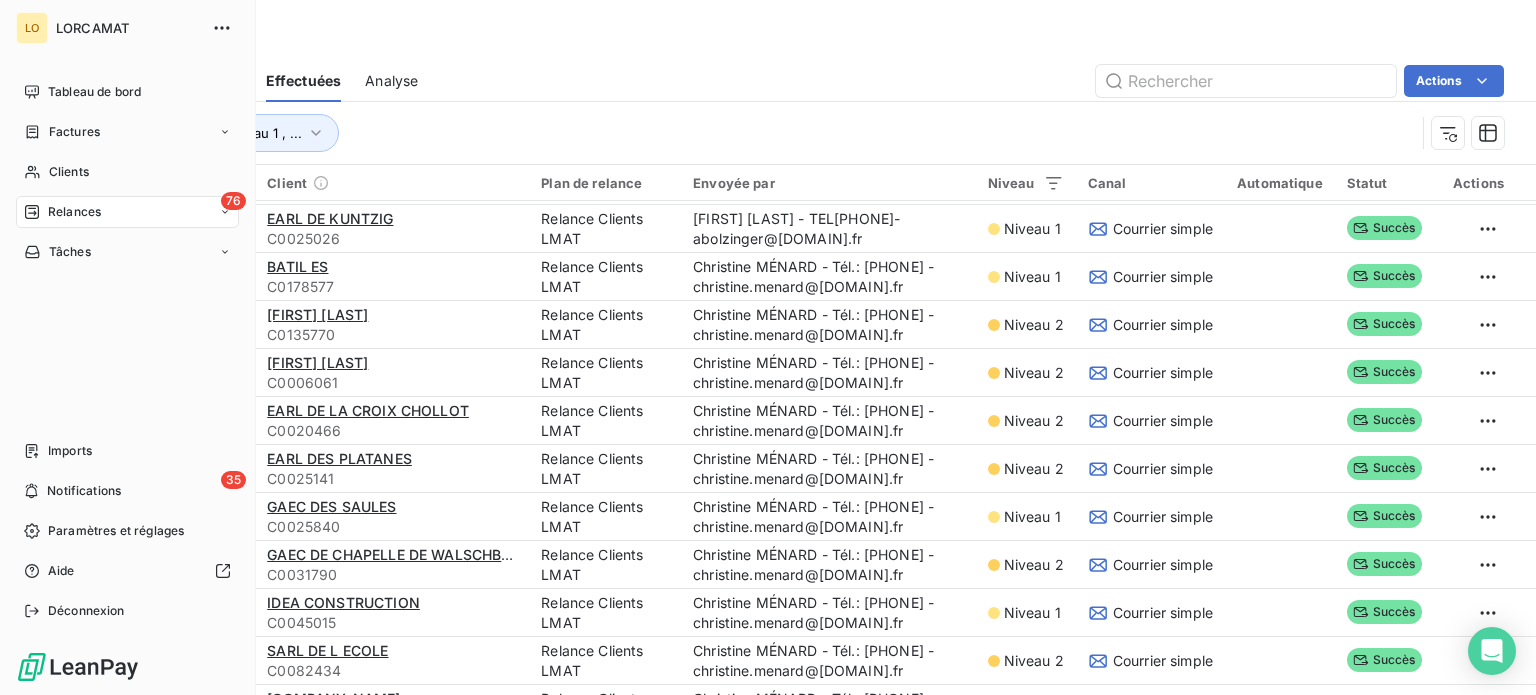 click on "Relances" at bounding box center (74, 212) 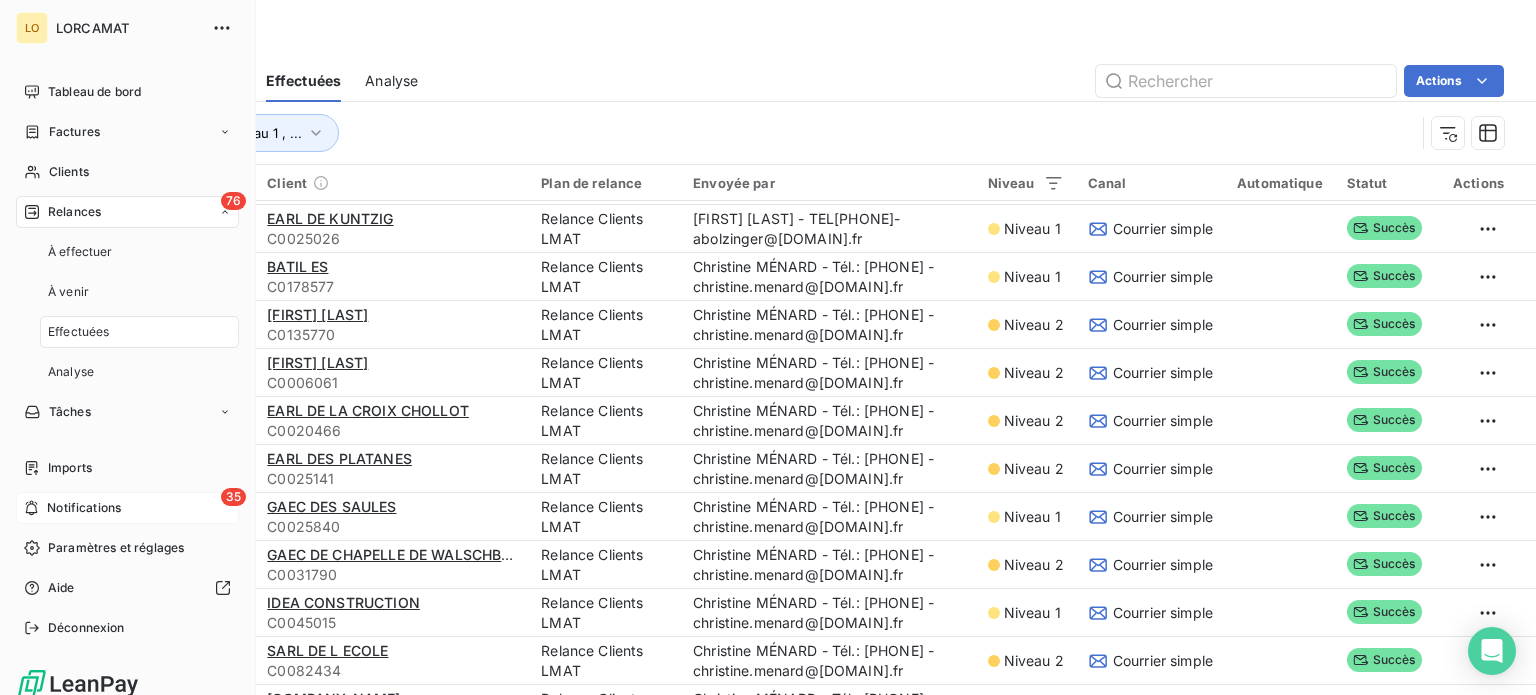 click on "35 Notifications" at bounding box center (127, 508) 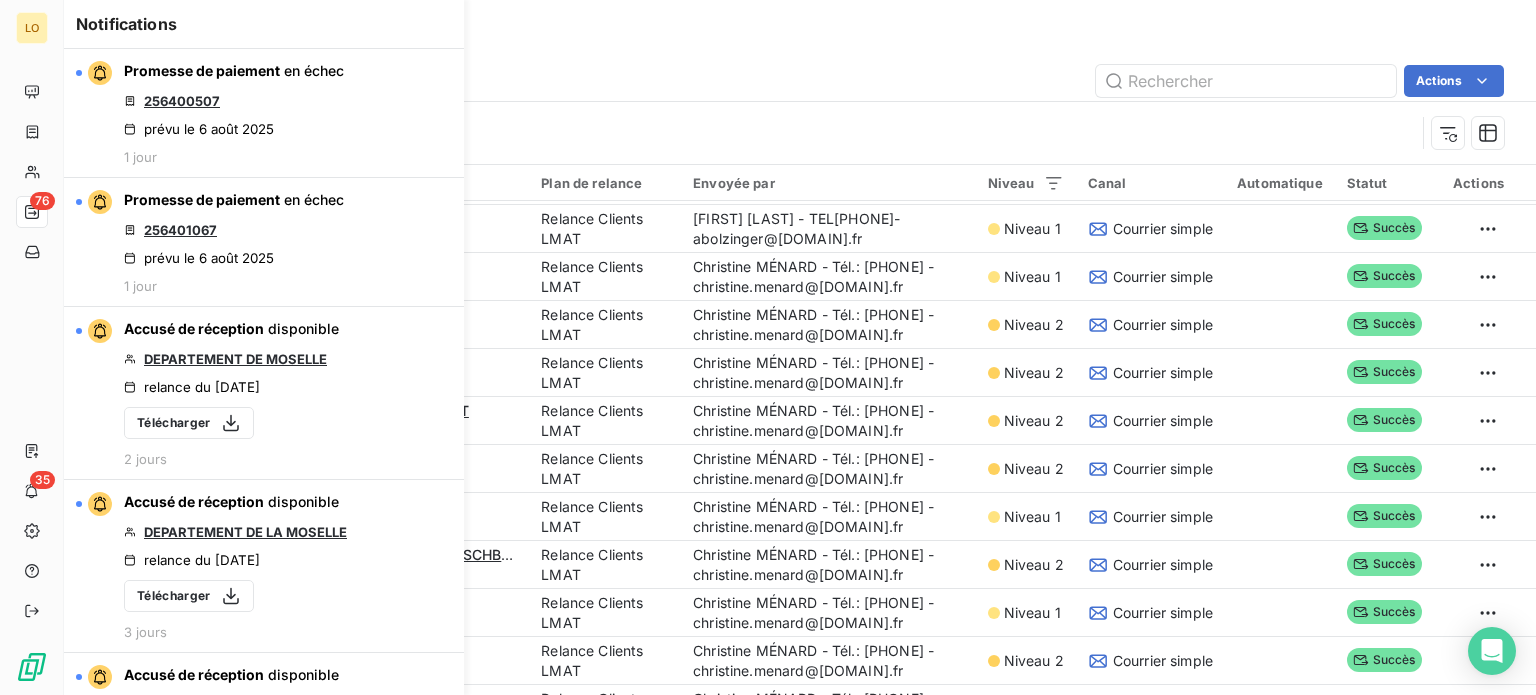 click on "Relances" at bounding box center [800, 42] 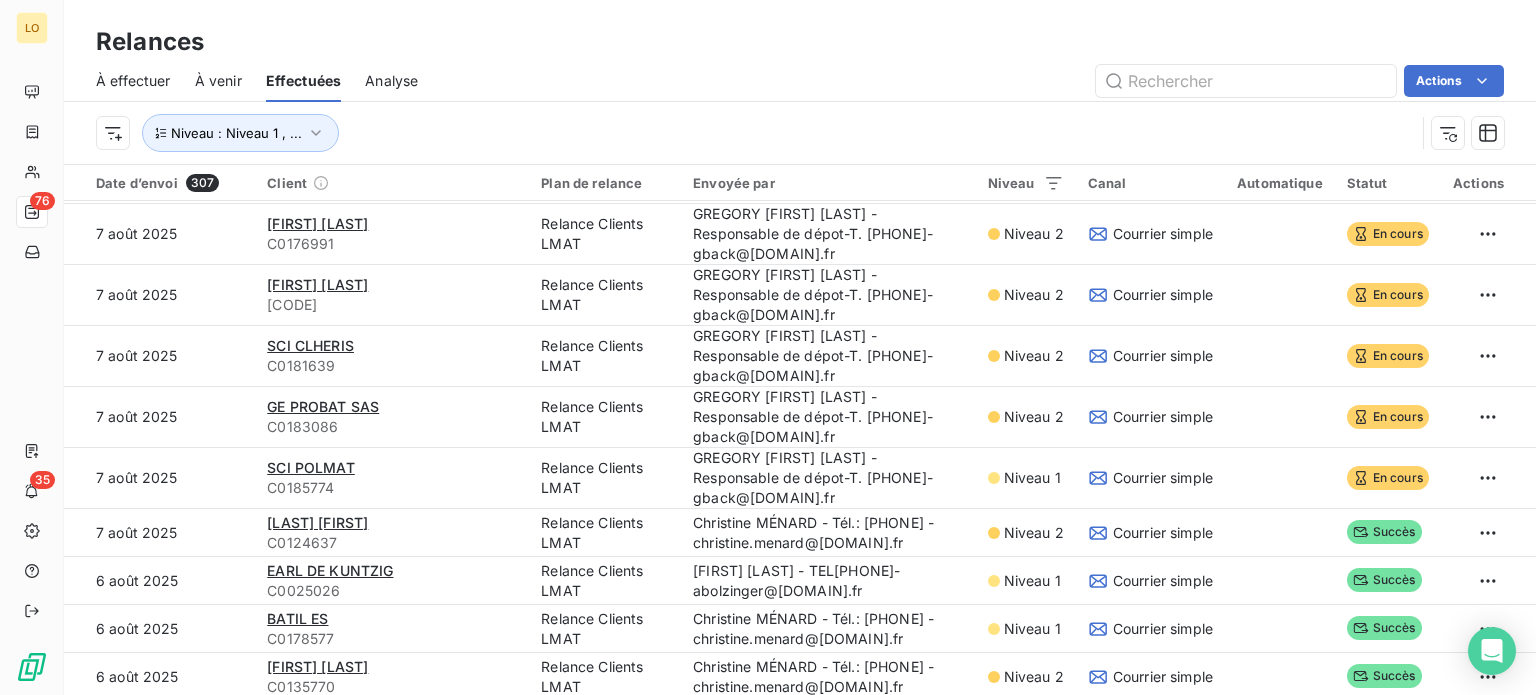 scroll, scrollTop: 0, scrollLeft: 0, axis: both 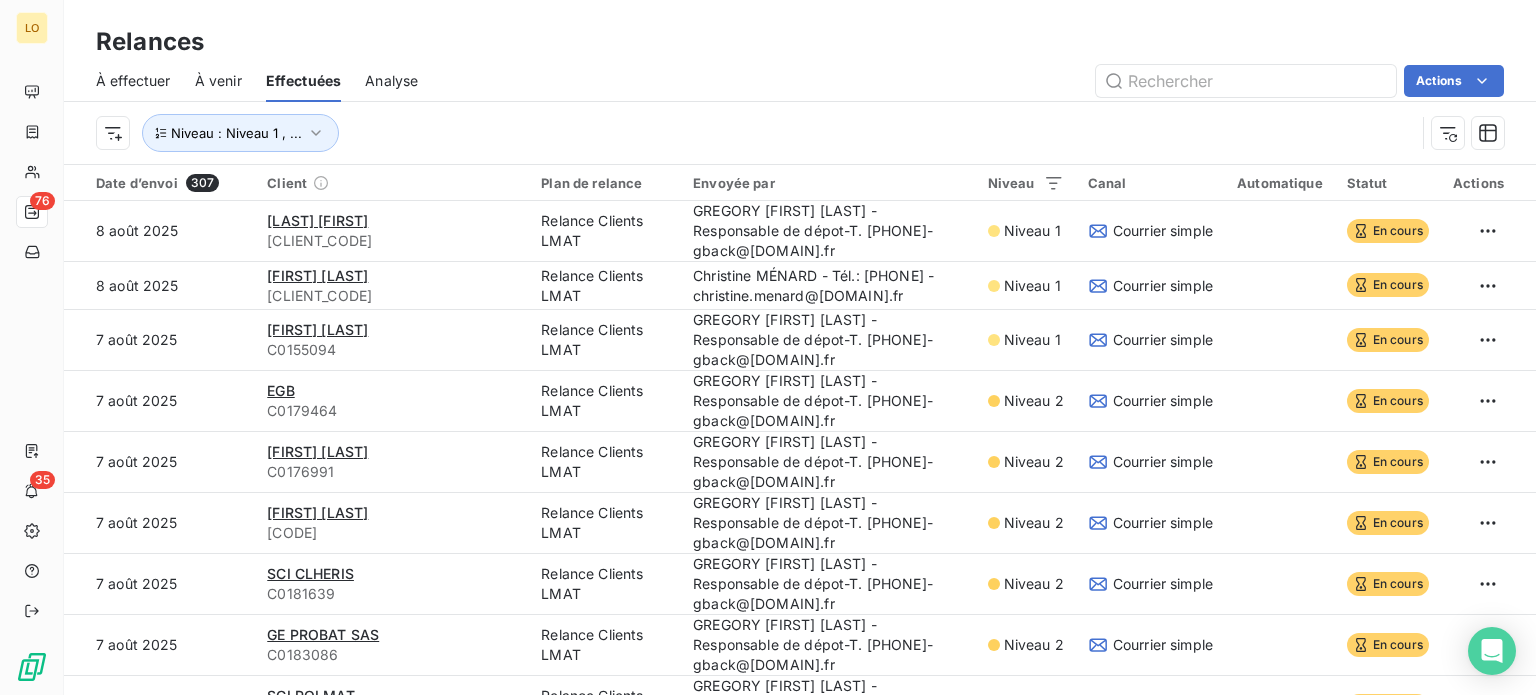 click on "Actions" at bounding box center (973, 81) 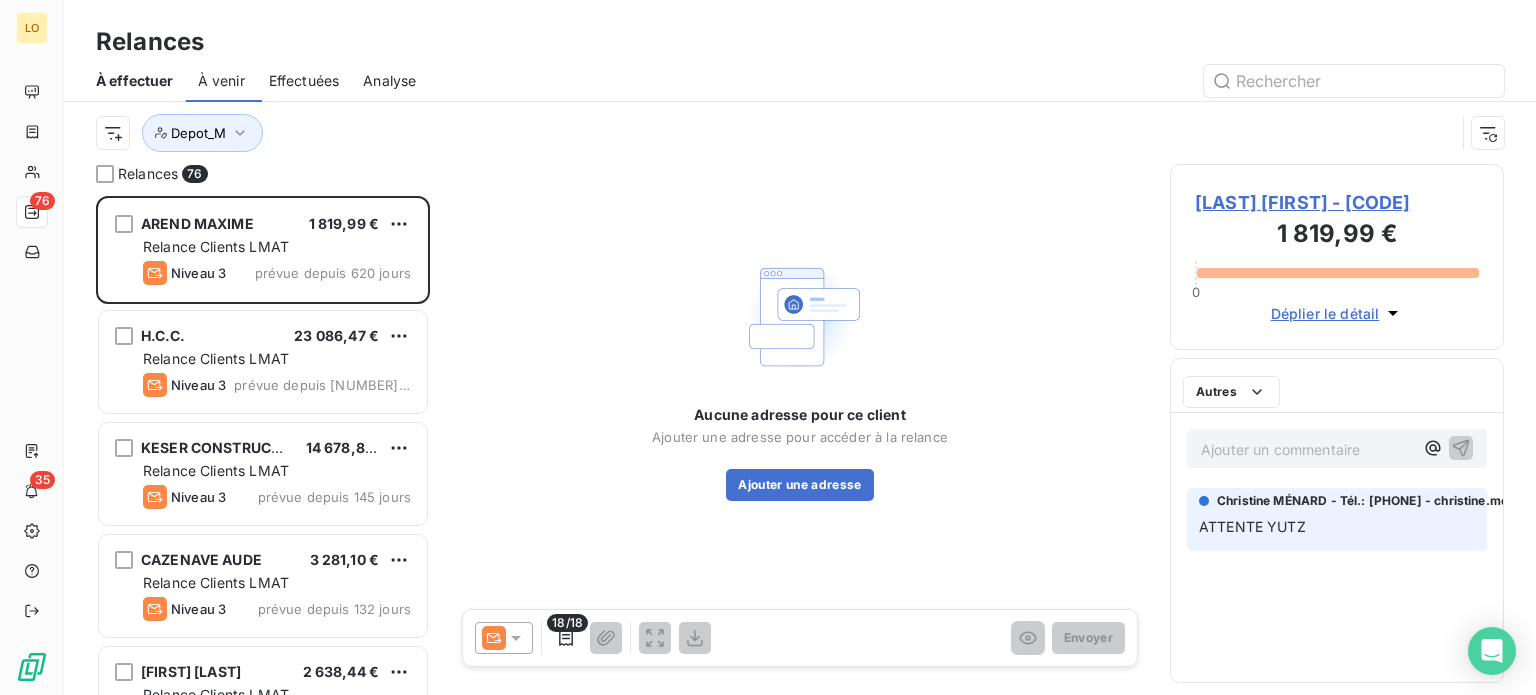 scroll, scrollTop: 16, scrollLeft: 16, axis: both 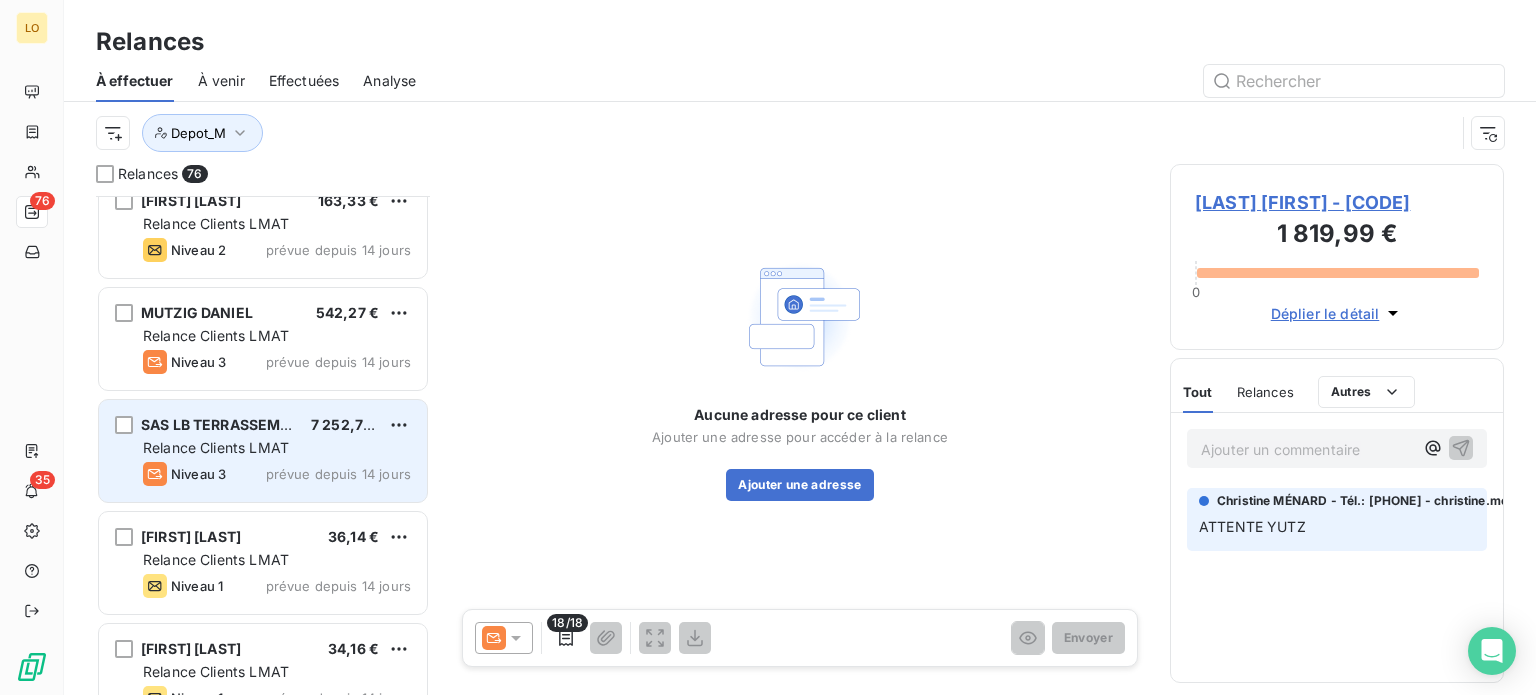 click on "[COMPANY_NAME] [FIRST] [LAST] [AMOUNT] Relance Clients LMAT Niveau 3 prévue depuis 14 jours" at bounding box center [263, 451] 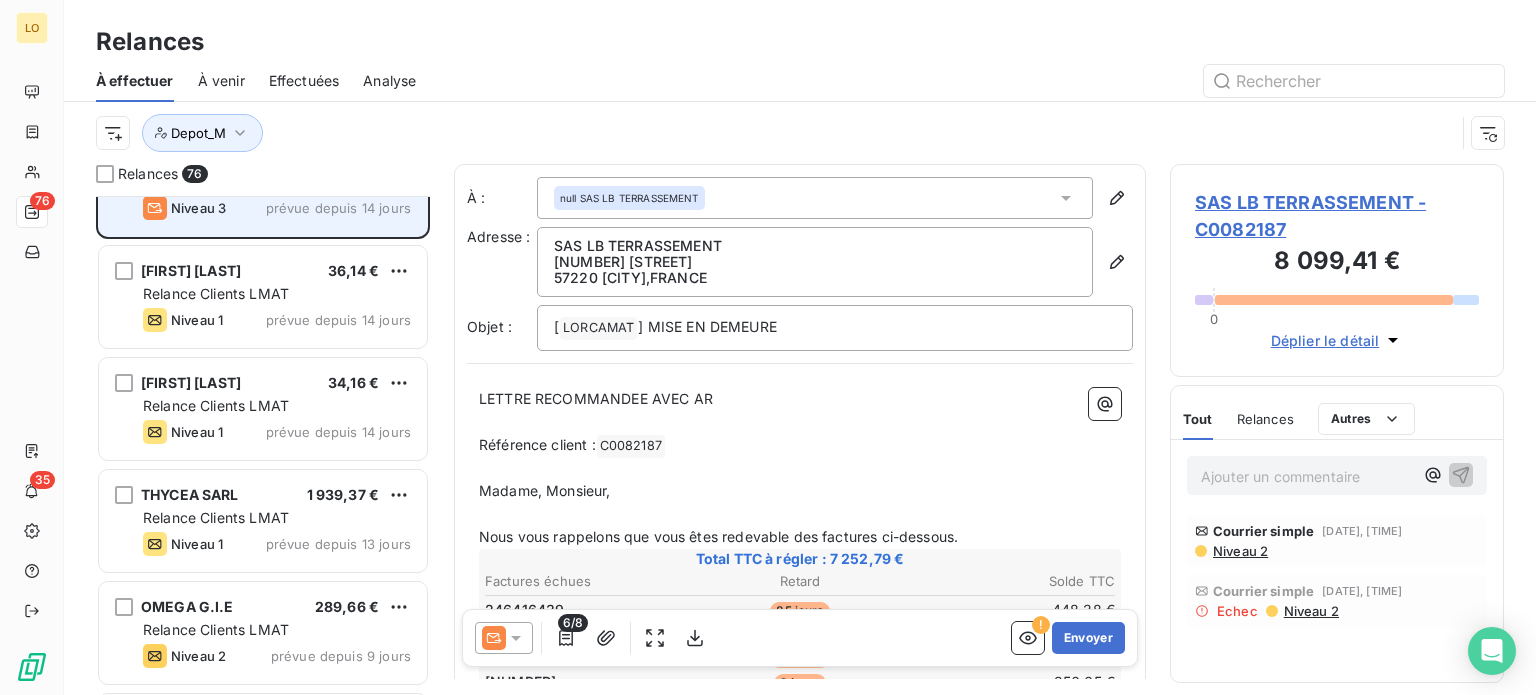 scroll, scrollTop: 2900, scrollLeft: 0, axis: vertical 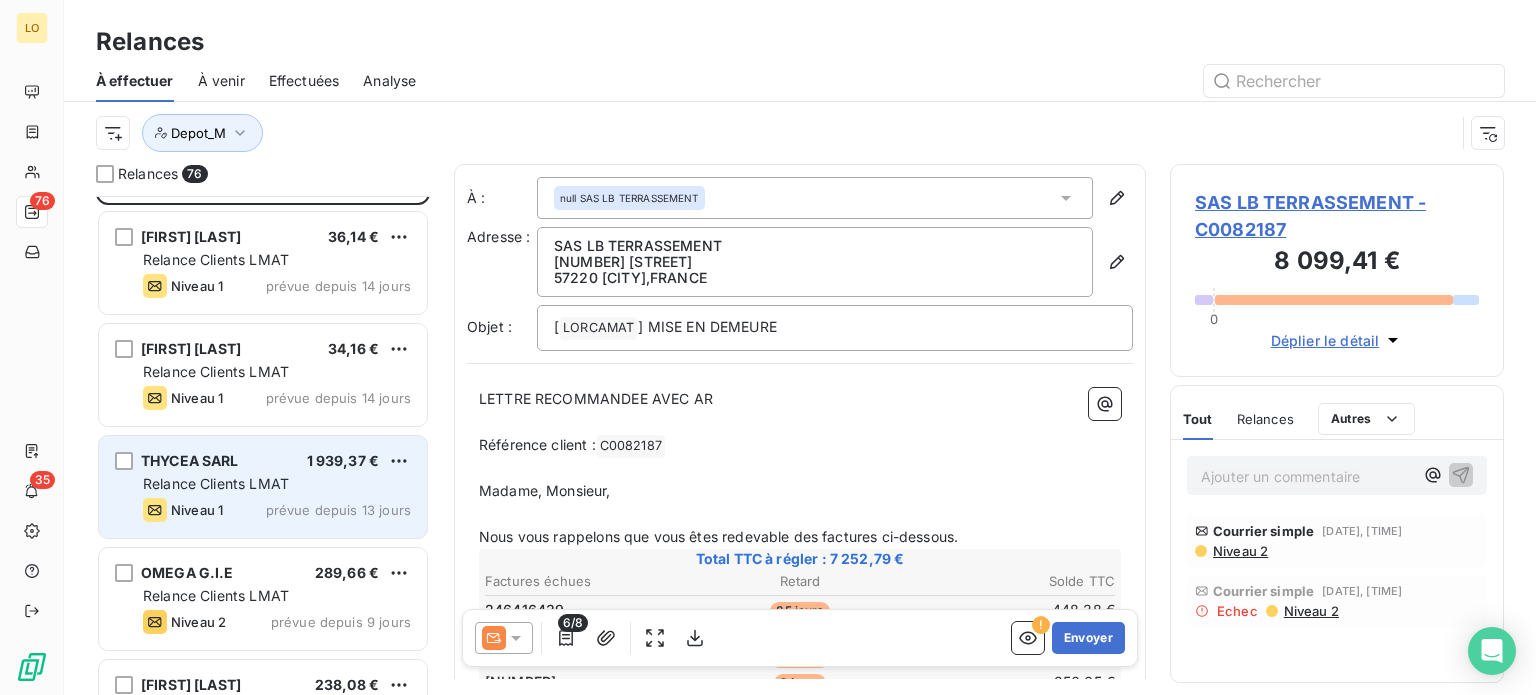 click on "Relance Clients LMAT" at bounding box center (277, 484) 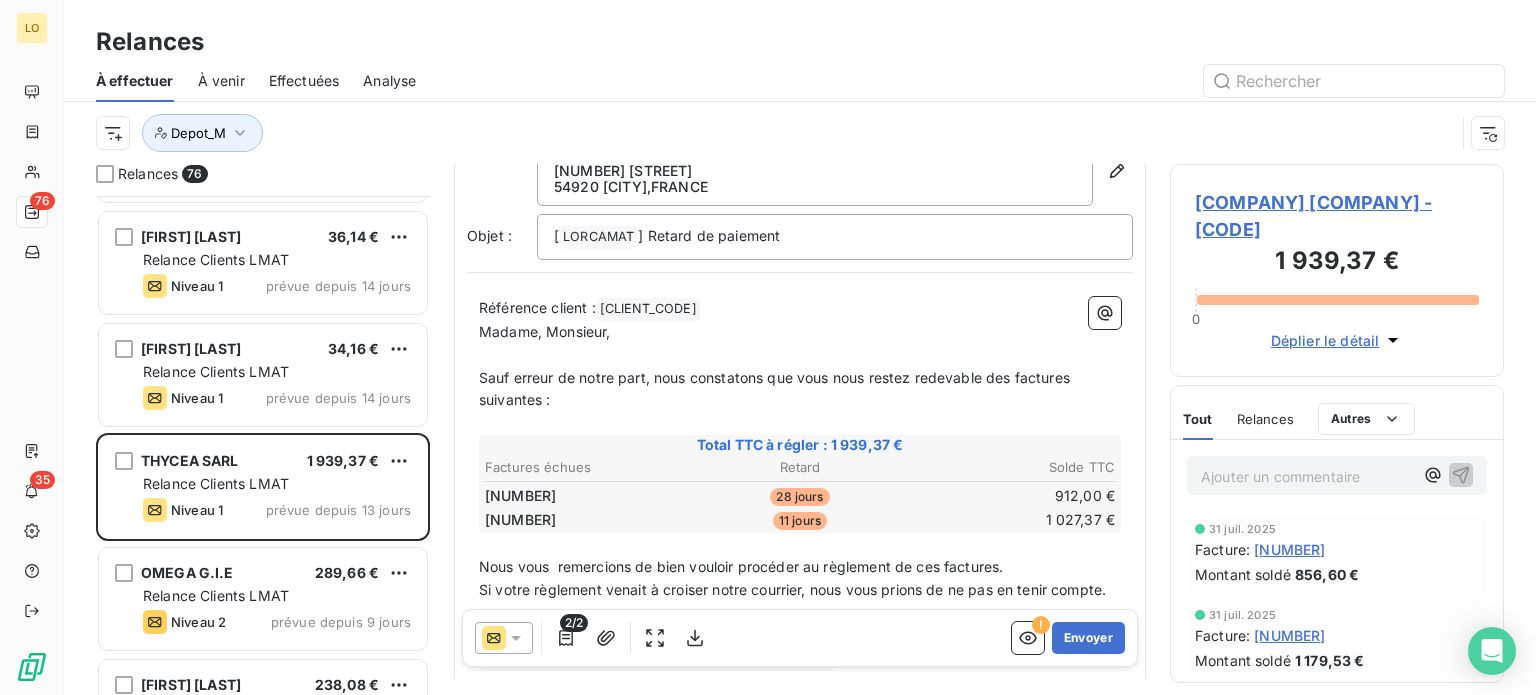 scroll, scrollTop: 0, scrollLeft: 0, axis: both 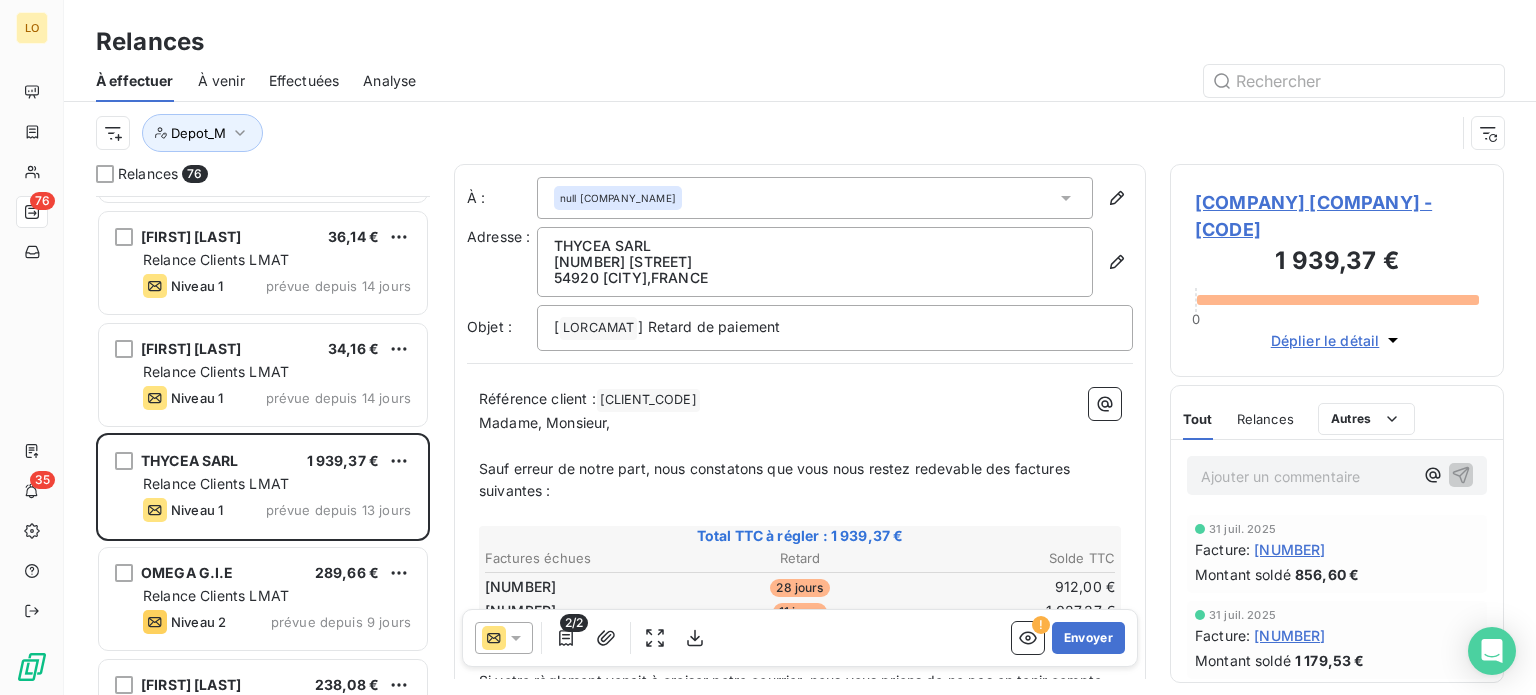 click on "Relances" at bounding box center (800, 42) 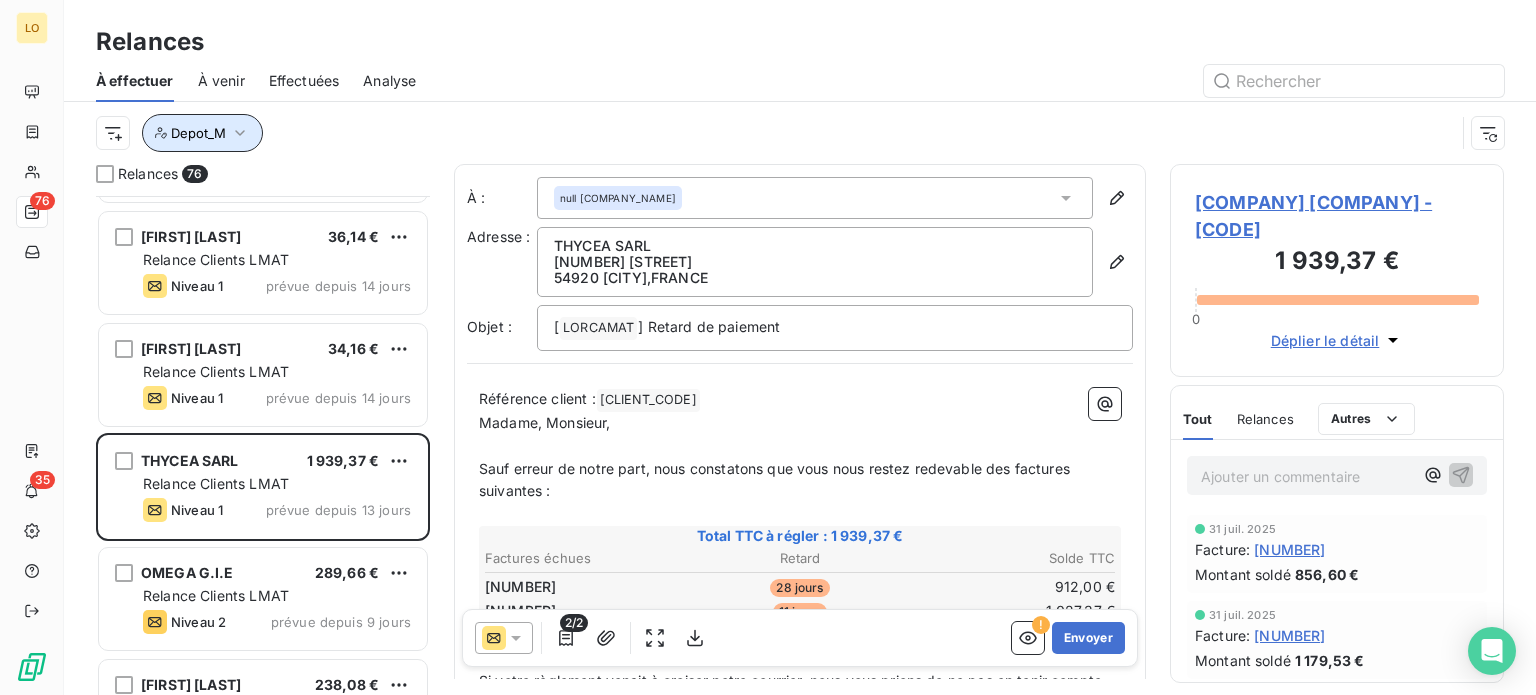 click on "Depot_M" at bounding box center (198, 133) 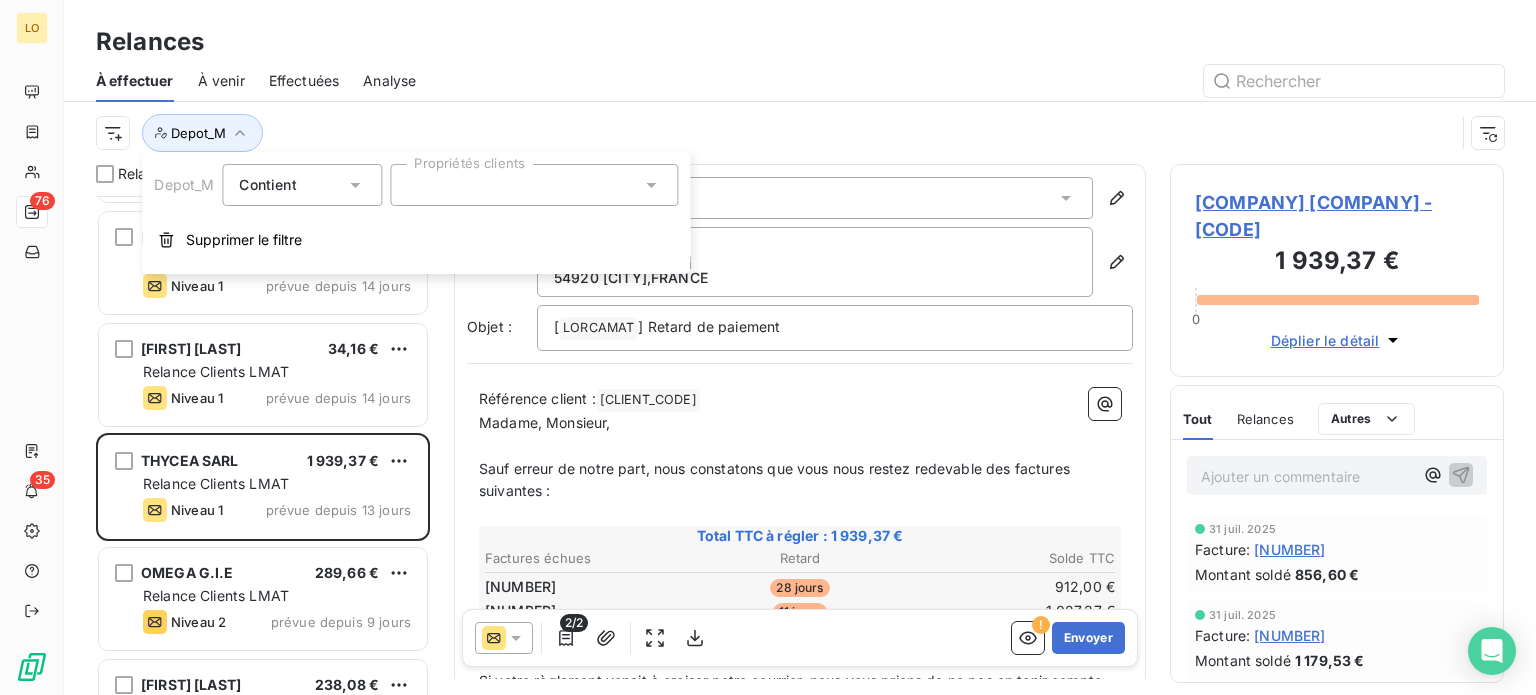 click 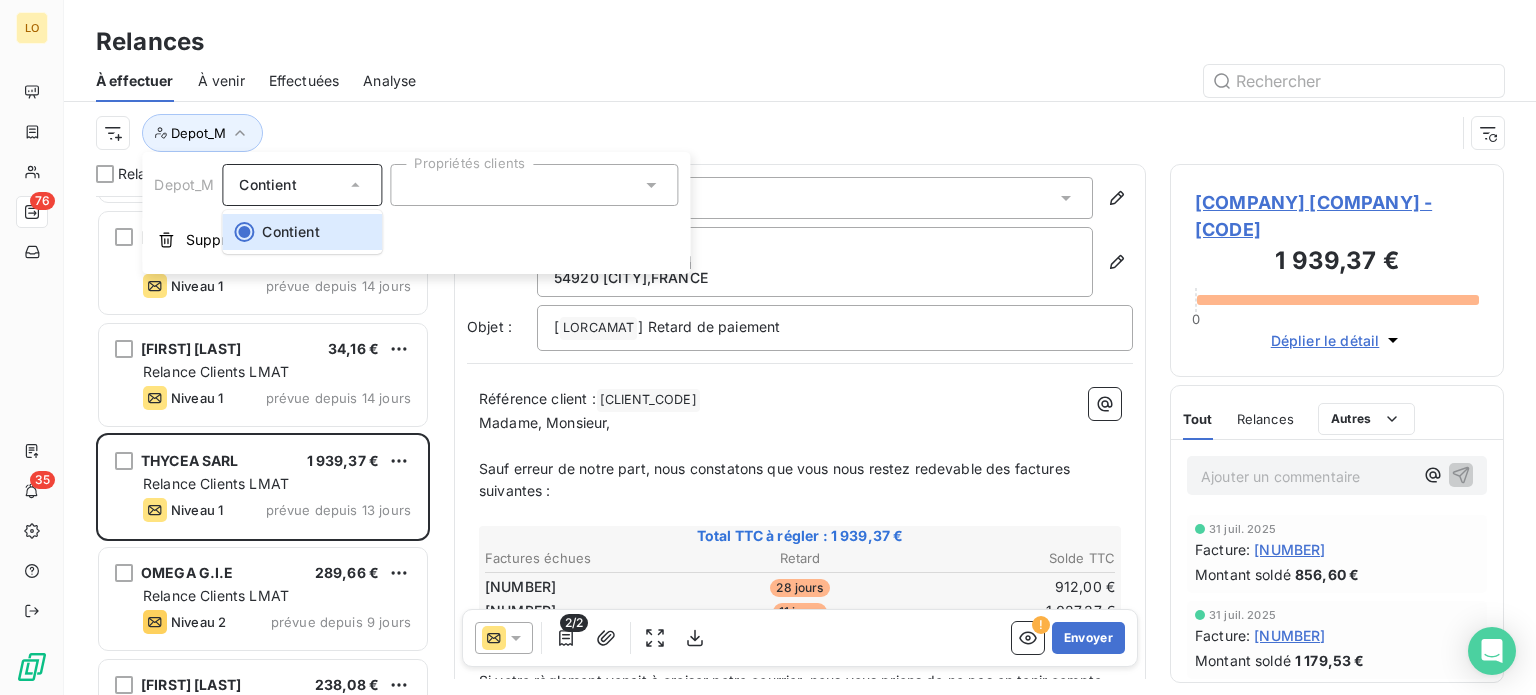 click 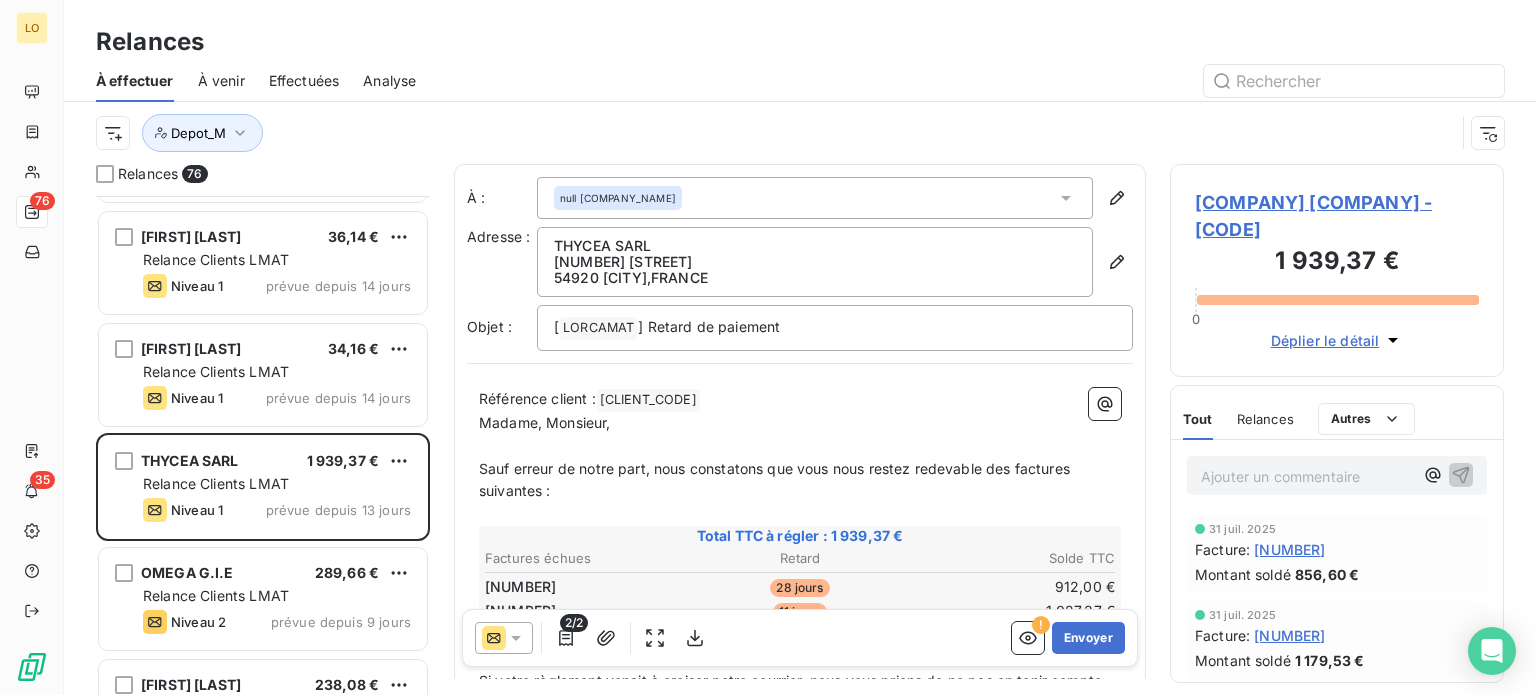 click on "À effectuer À venir Effectuées Analyse" at bounding box center [800, 81] 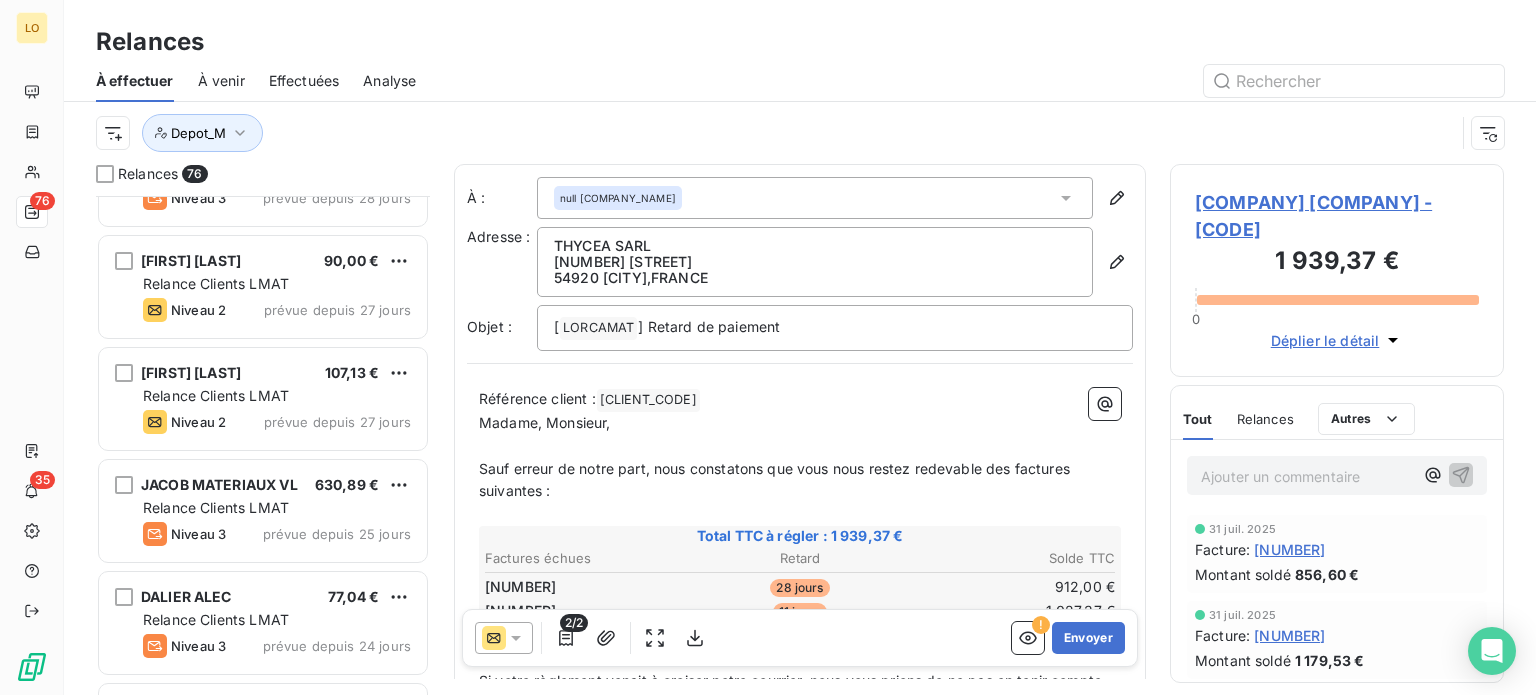 scroll, scrollTop: 1300, scrollLeft: 0, axis: vertical 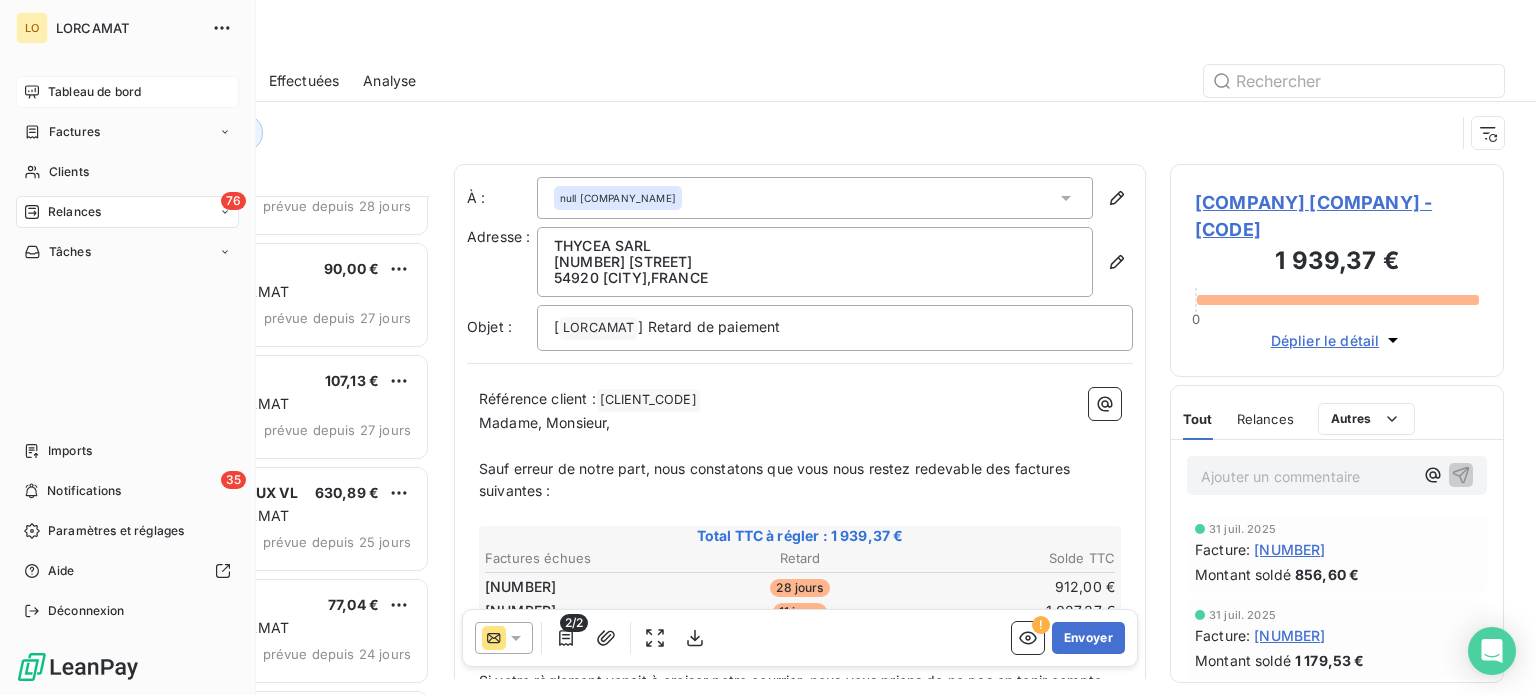 click on "Tableau de bord" at bounding box center (94, 92) 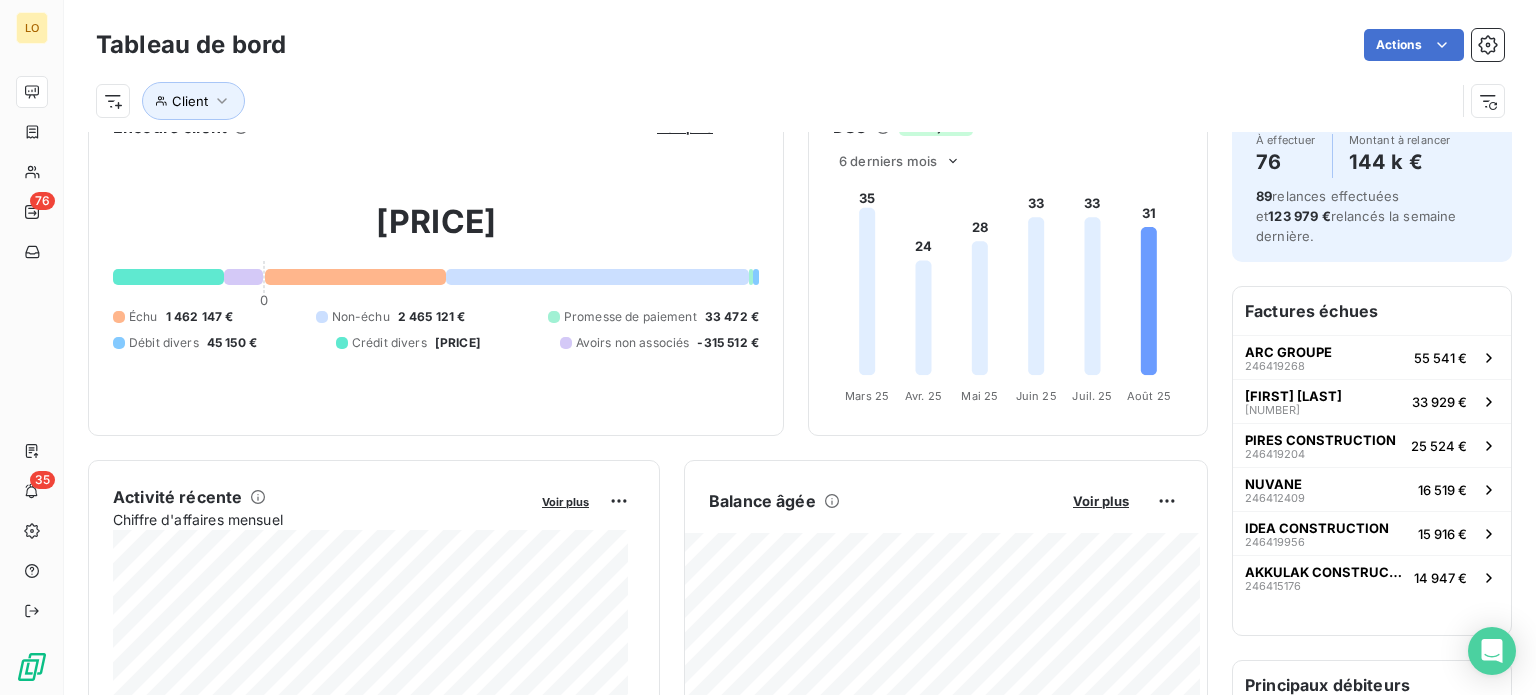 scroll, scrollTop: 0, scrollLeft: 0, axis: both 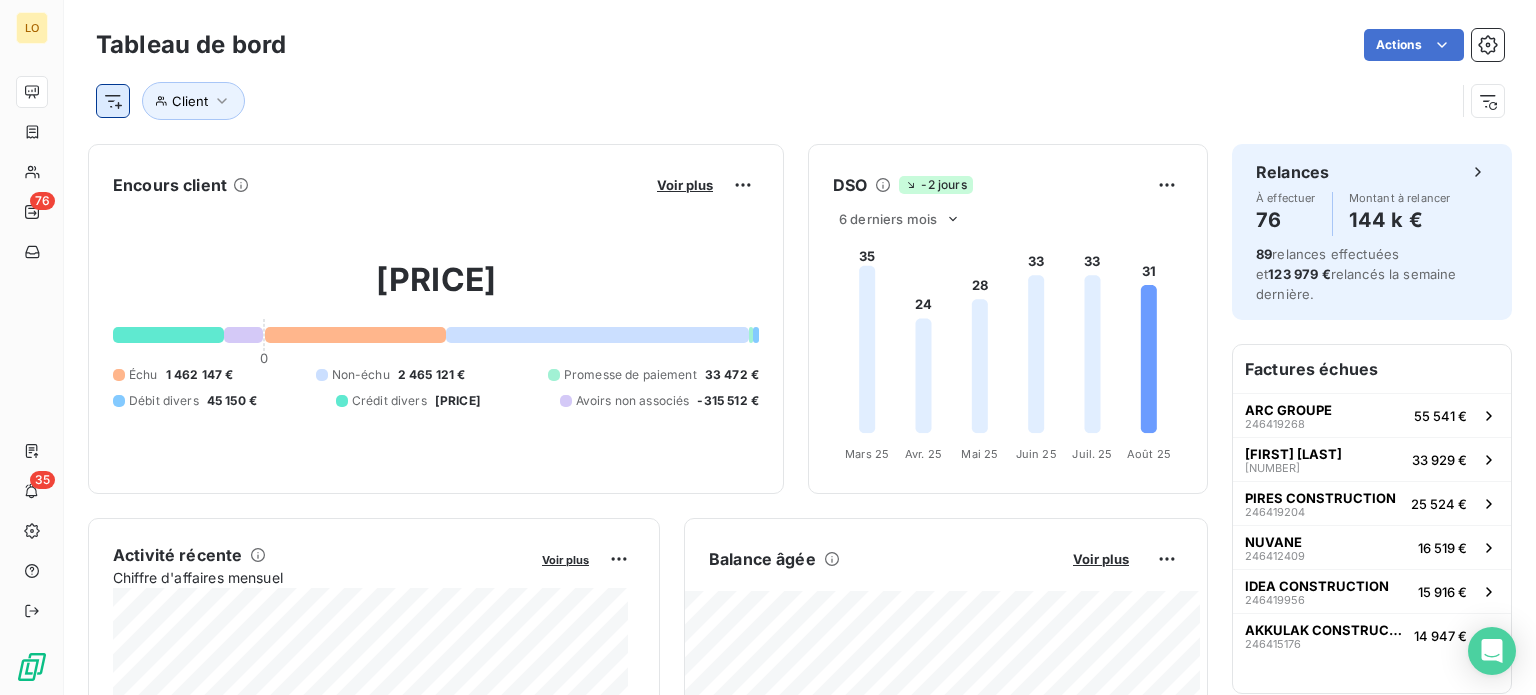 click on "LO 76 35 Tableau de bord Actions Client  Encours client   Voir plus [PRICE] 0 Échu [PRICE] Non-échu [PRICE]   Promesse de paiement [PRICE] Débit divers [PRICE] Crédit divers [PRICE] Avoirs non associés [PRICE] DSO -2 jours 6 derniers mois 35 24 28 33 33 31 Mars 25 Mars 25 Avr. 25 Avr. 25 Mai 25 Mai 25 Juin 25 Juin 25 Juil. 25 Juil. 25 Août 25 Août 25 Activité récente Chiffre d'affaires mensuel Voir plus Balance âgée Voir plus
[PRICE]
Échu
[PRICE]
Promesse de paiement
Débit divers" at bounding box center [768, 347] 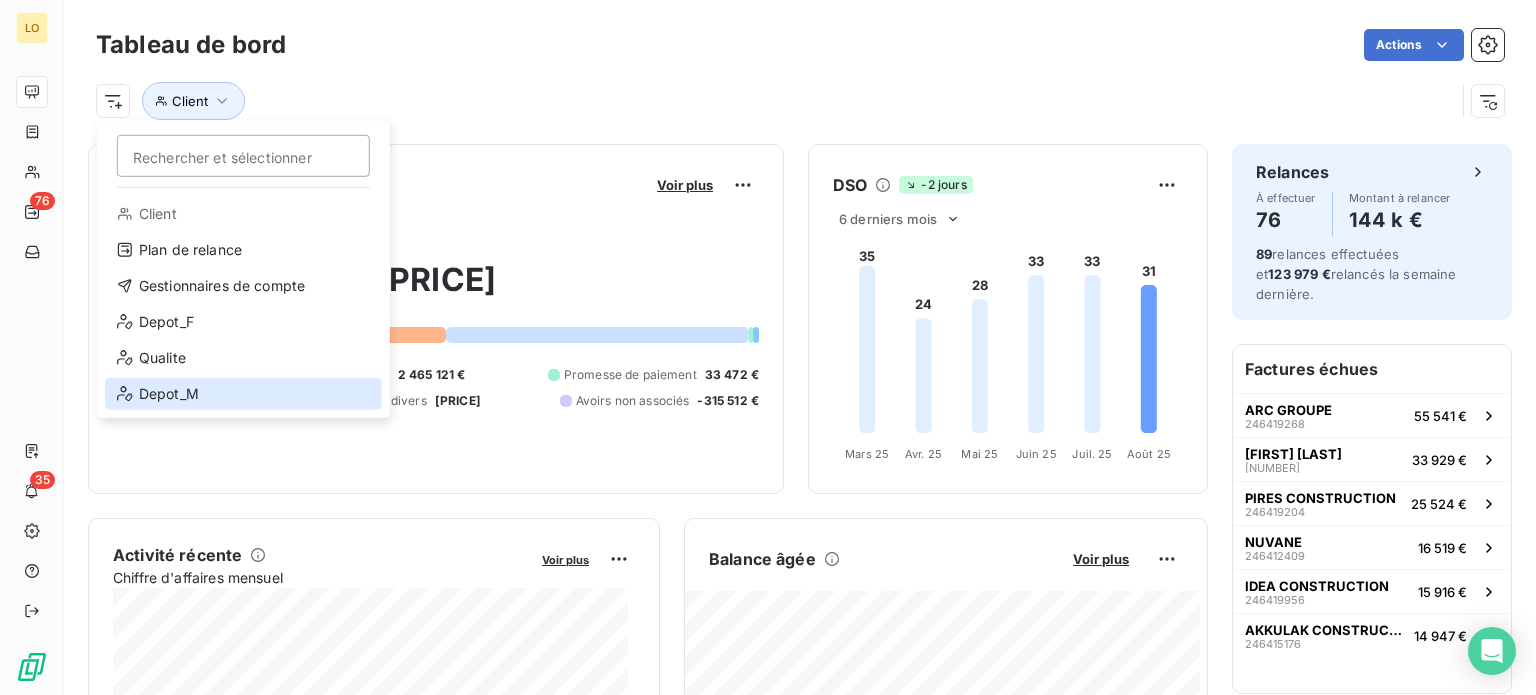 click on "Depot_M" at bounding box center [243, 394] 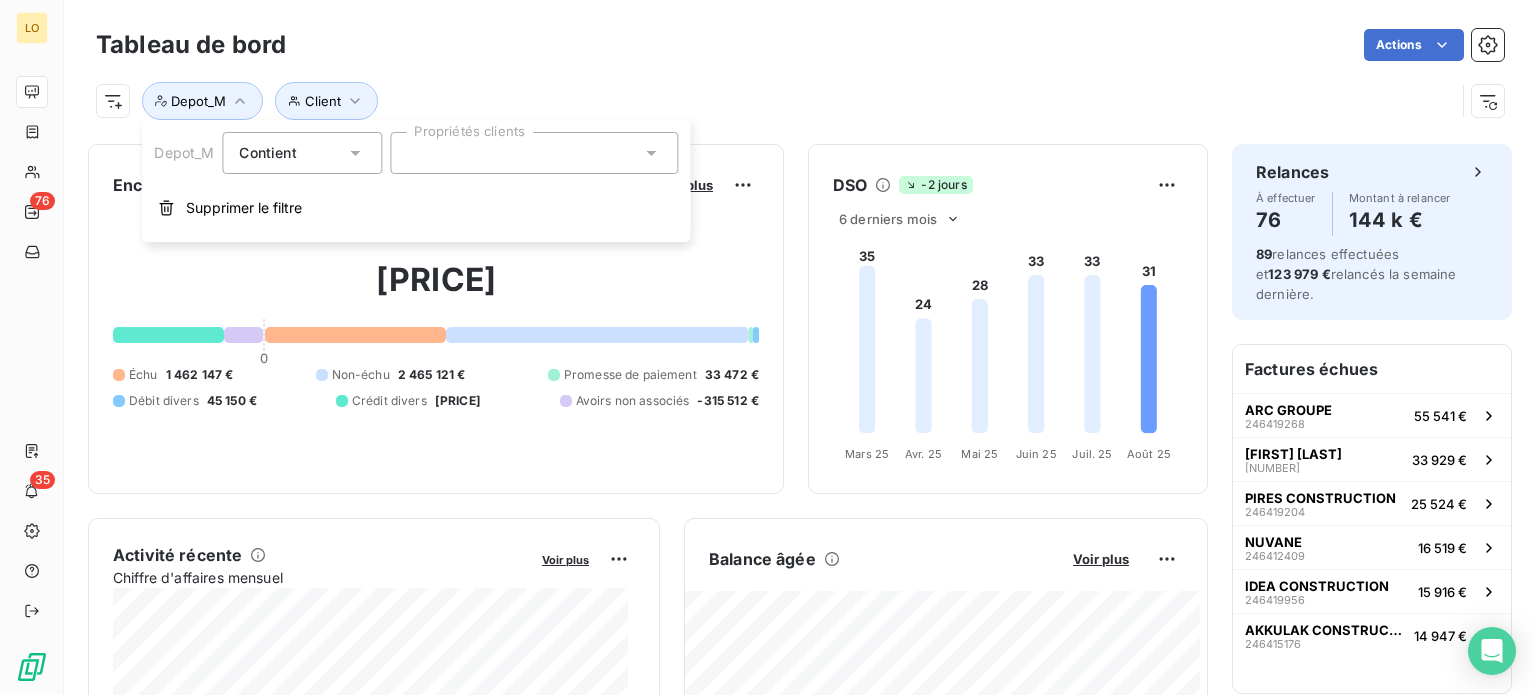 click on "Contient is" at bounding box center (292, 153) 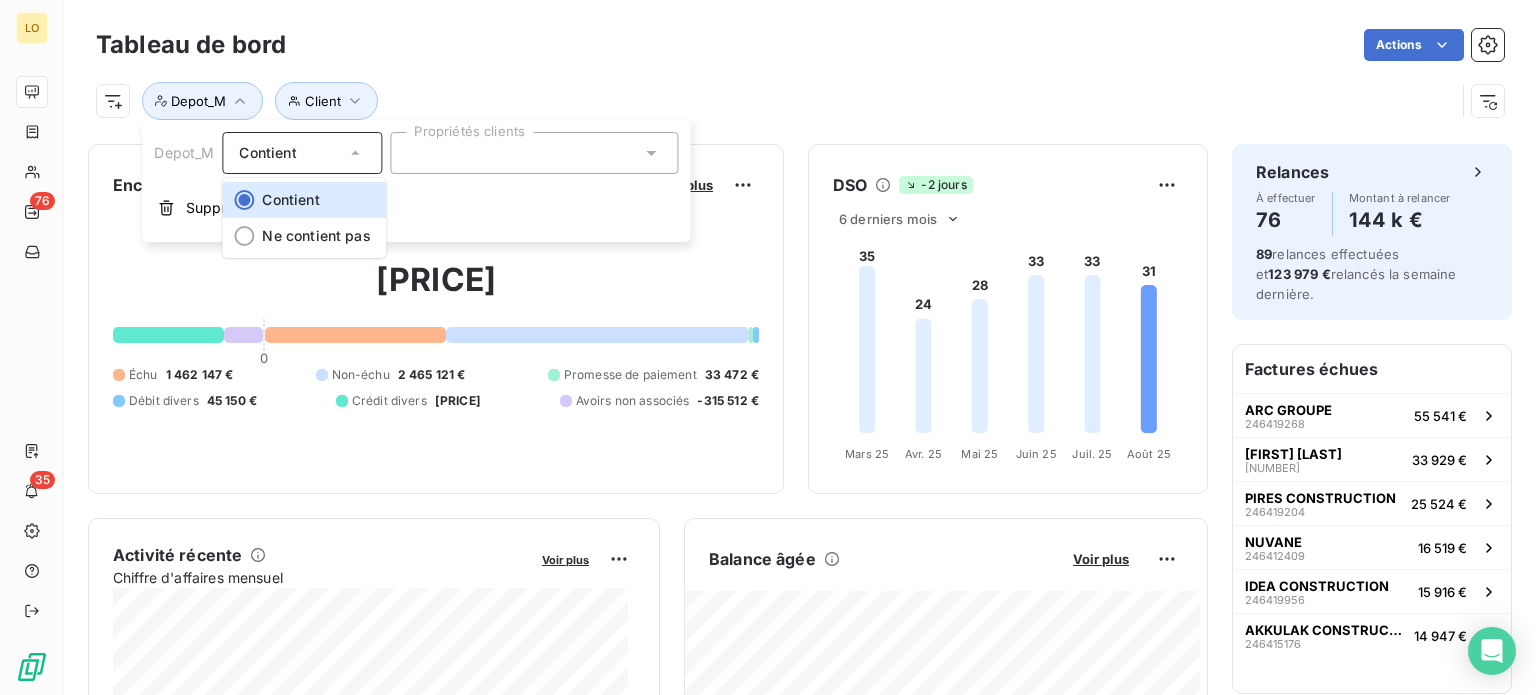 click at bounding box center [534, 153] 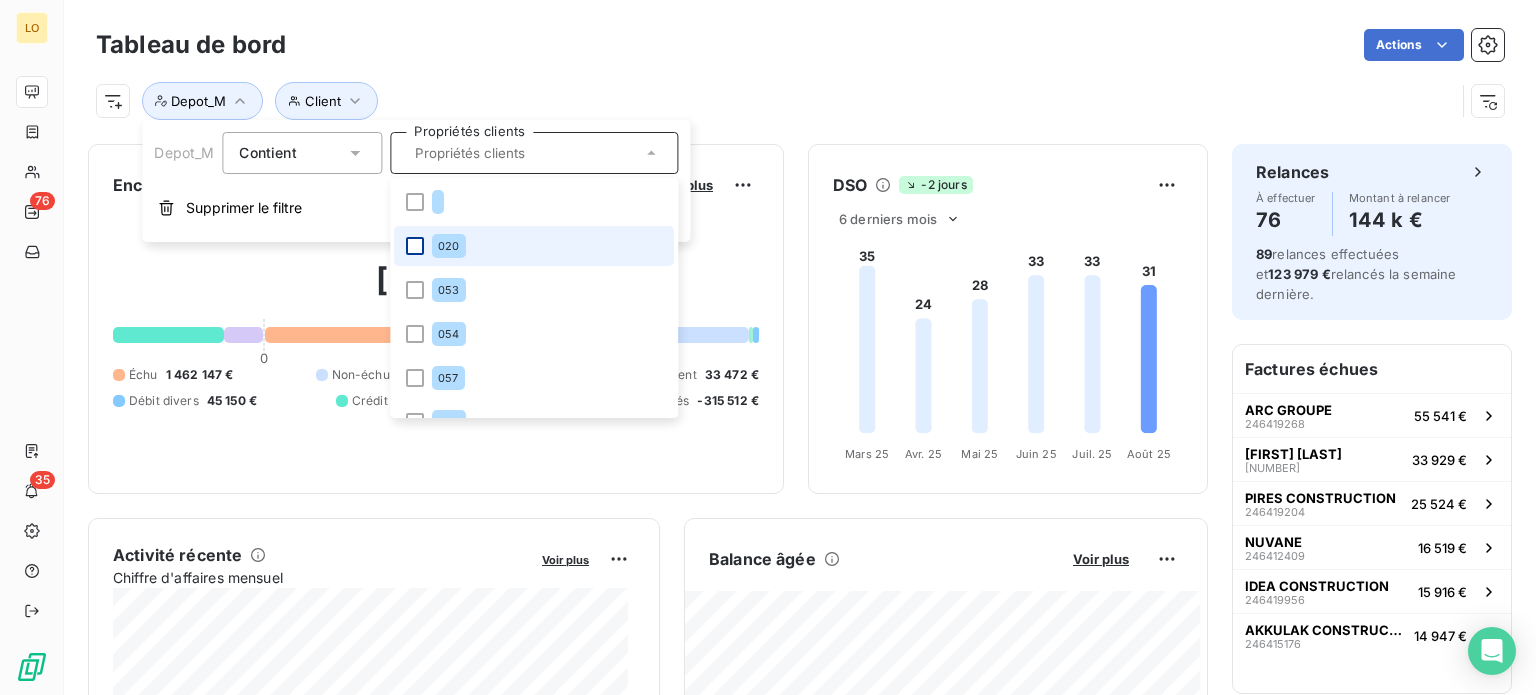 click at bounding box center [415, 246] 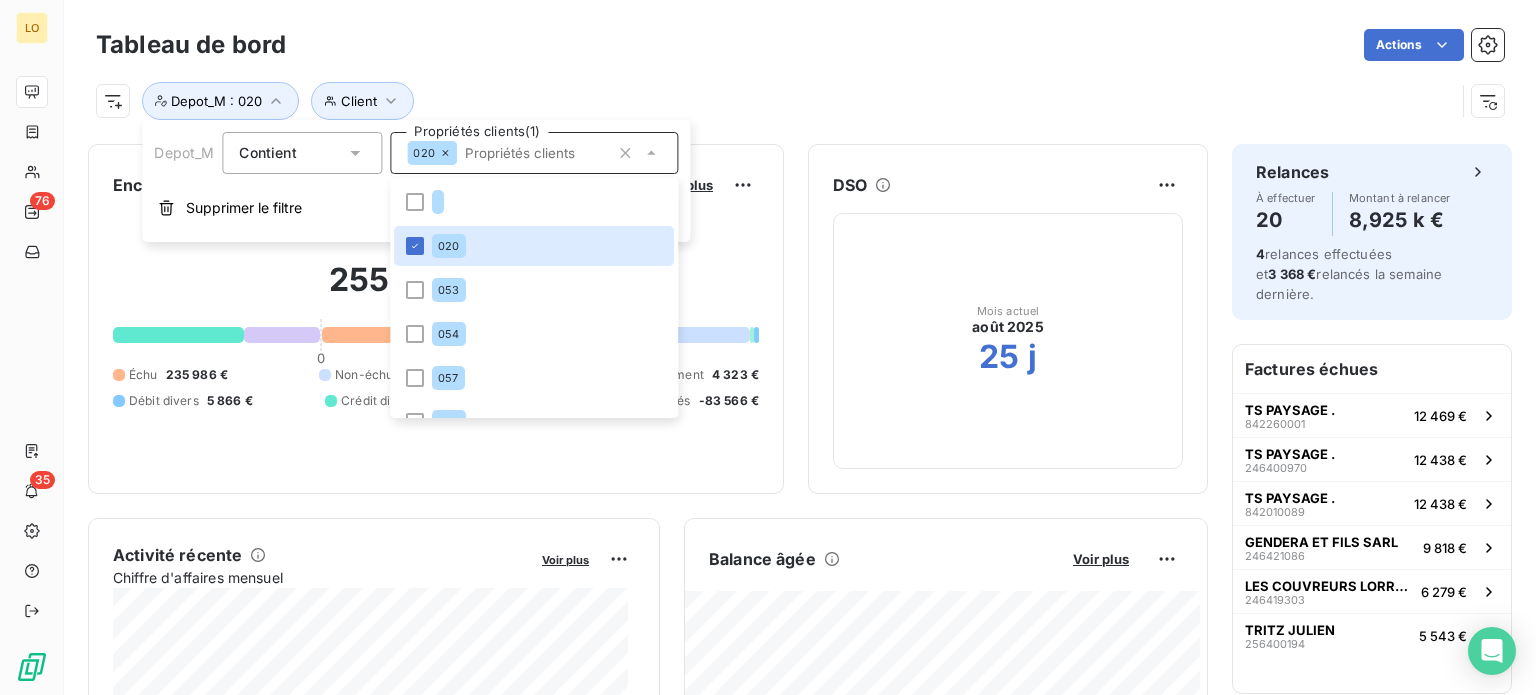 click on "Client  Depot_M  : [NUMBER]" at bounding box center [800, 93] 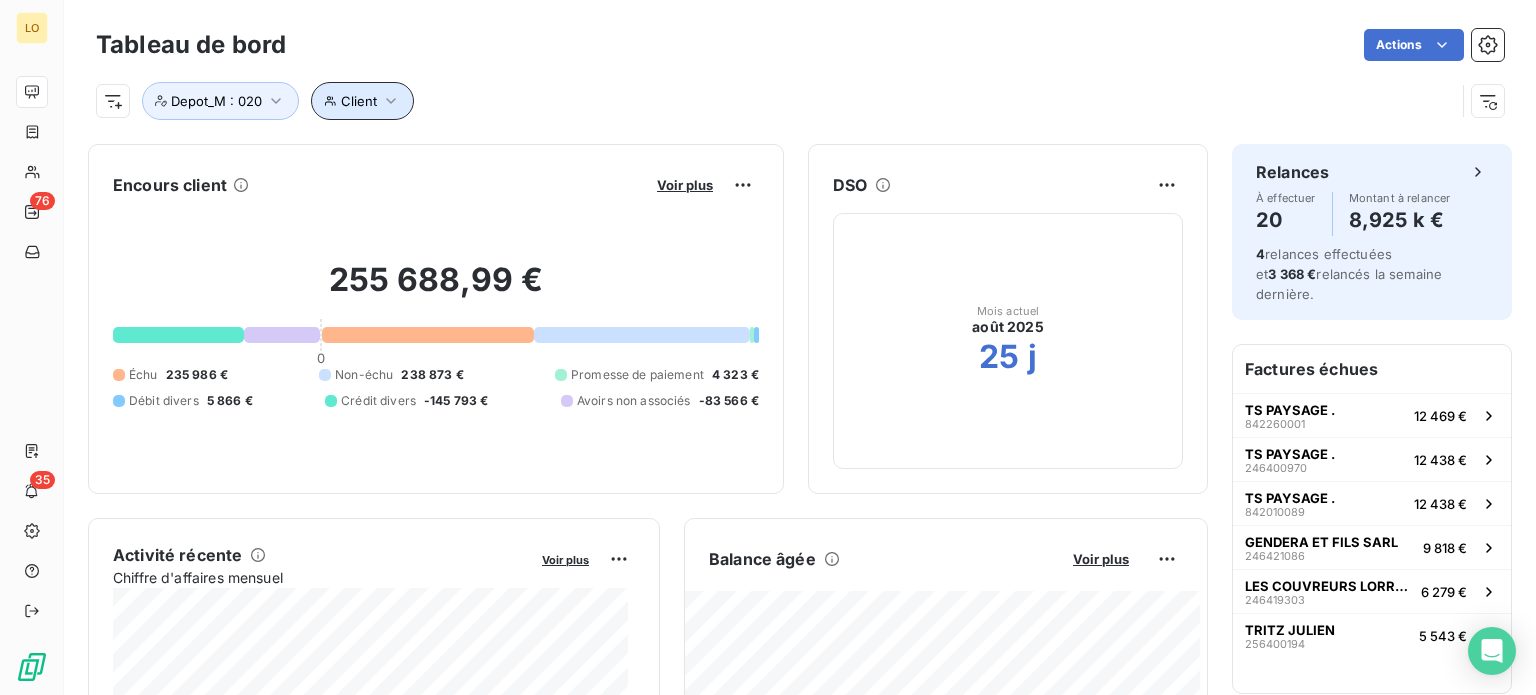 click on "Client" at bounding box center (359, 101) 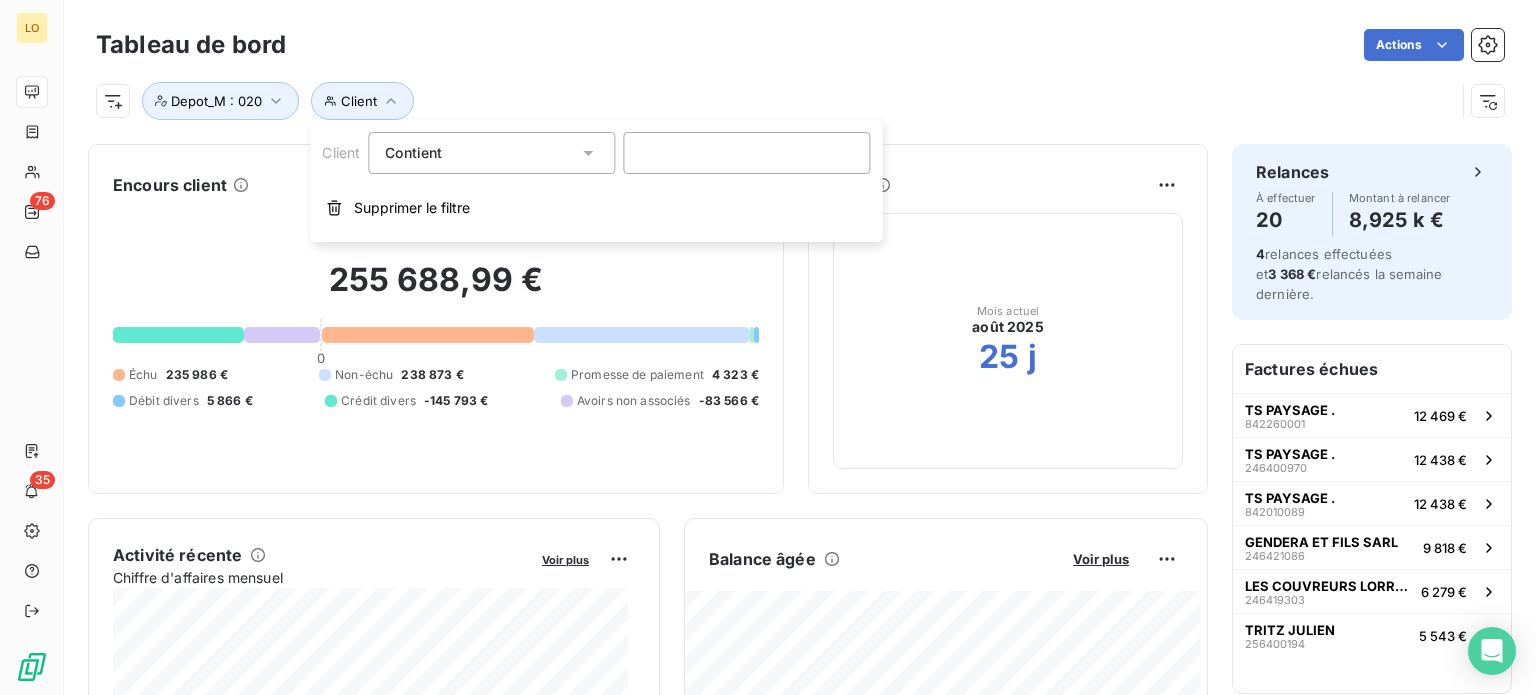 click on "Contient like" at bounding box center [481, 153] 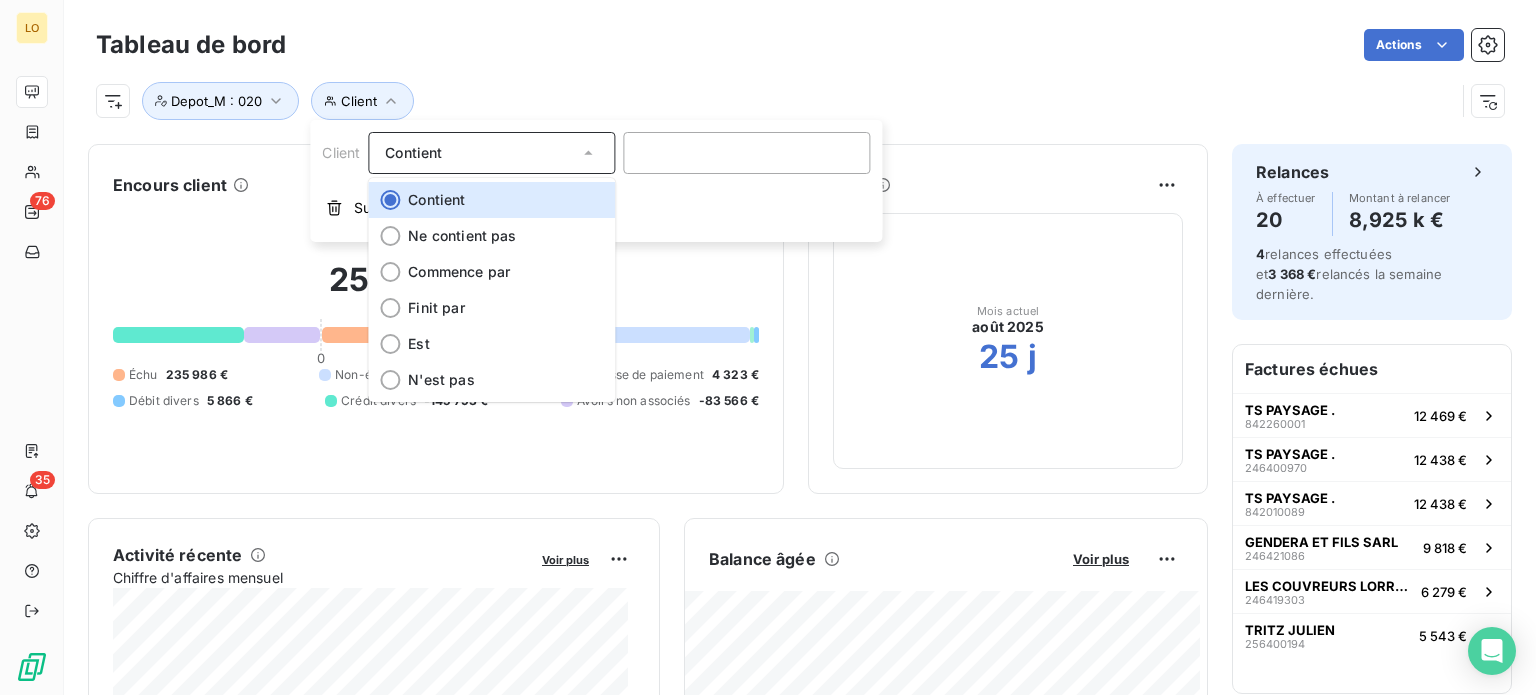 click on "Contient" at bounding box center [481, 153] 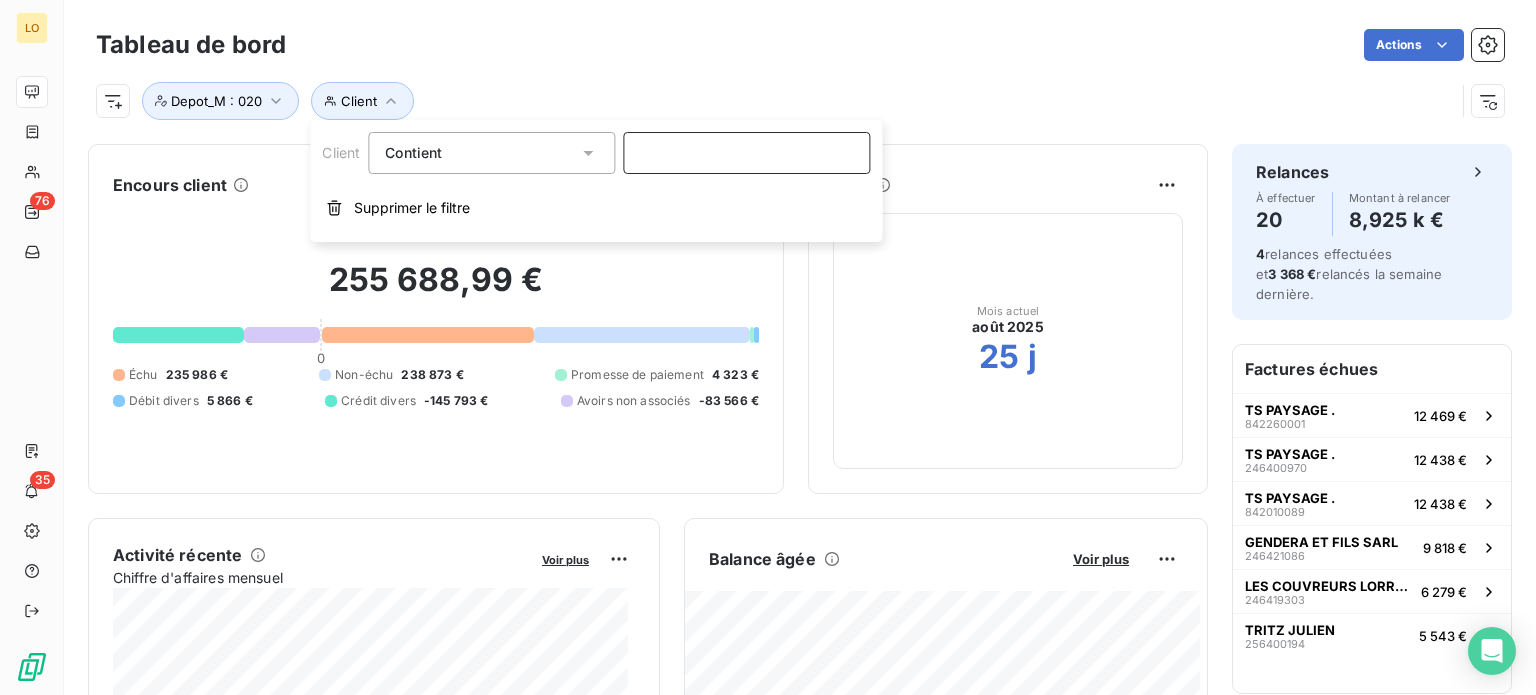 click at bounding box center [746, 153] 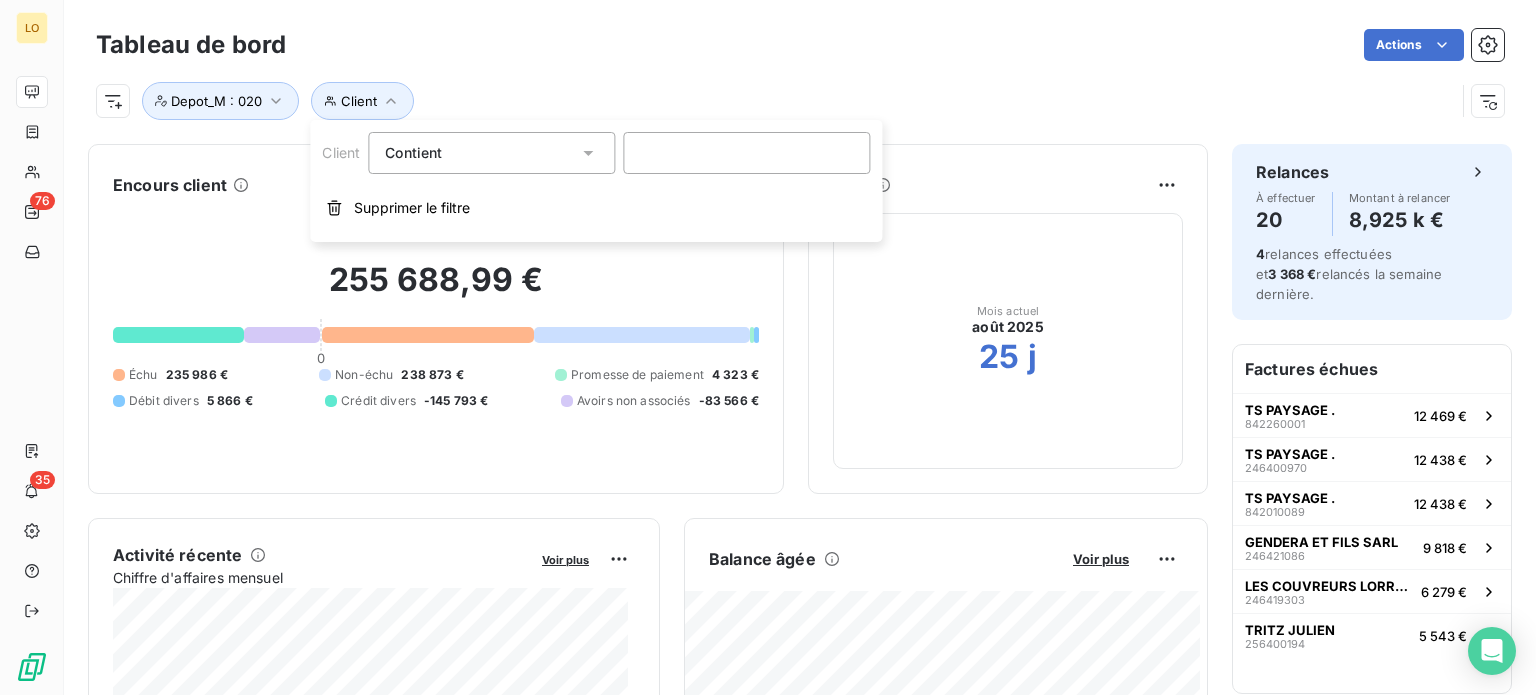 click on "Client  Depot_M  : [NUMBER]" at bounding box center (775, 101) 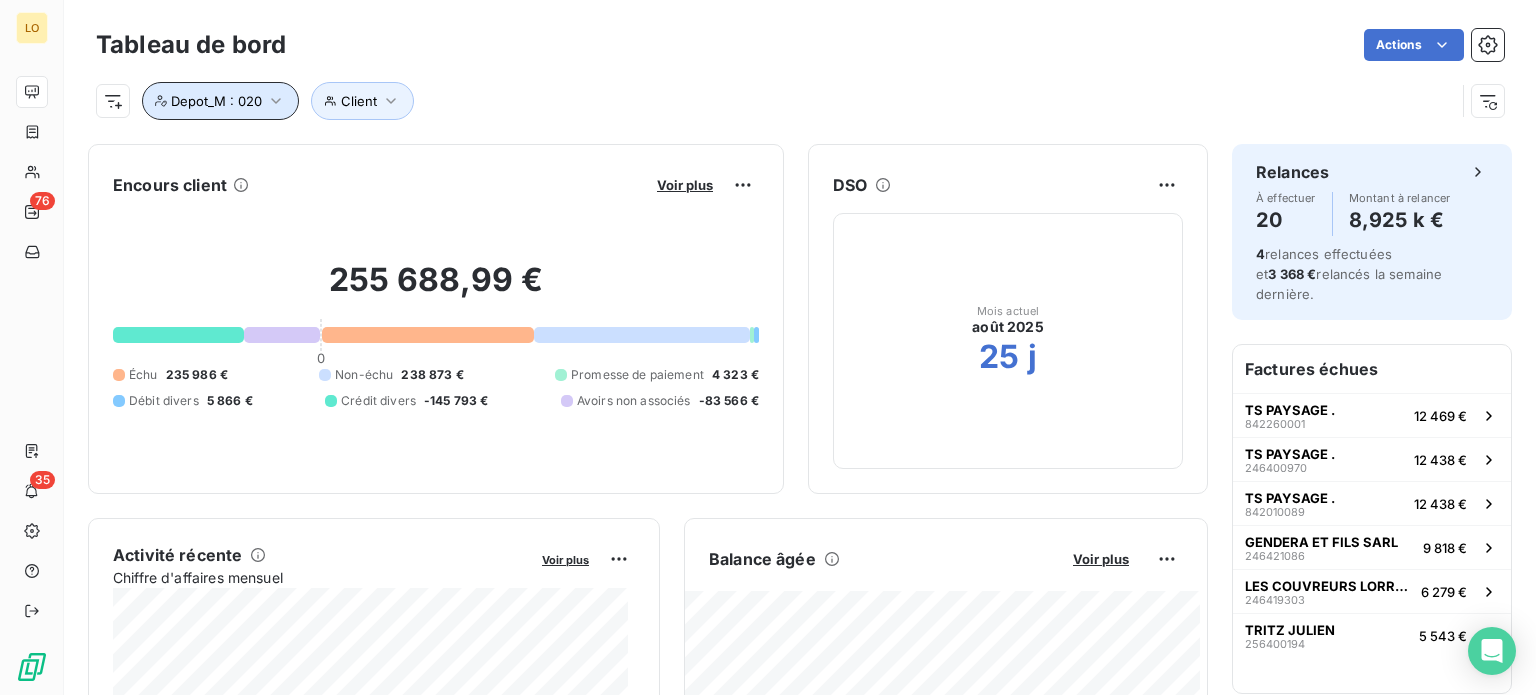 click on "Depot_M  : 020" at bounding box center (216, 101) 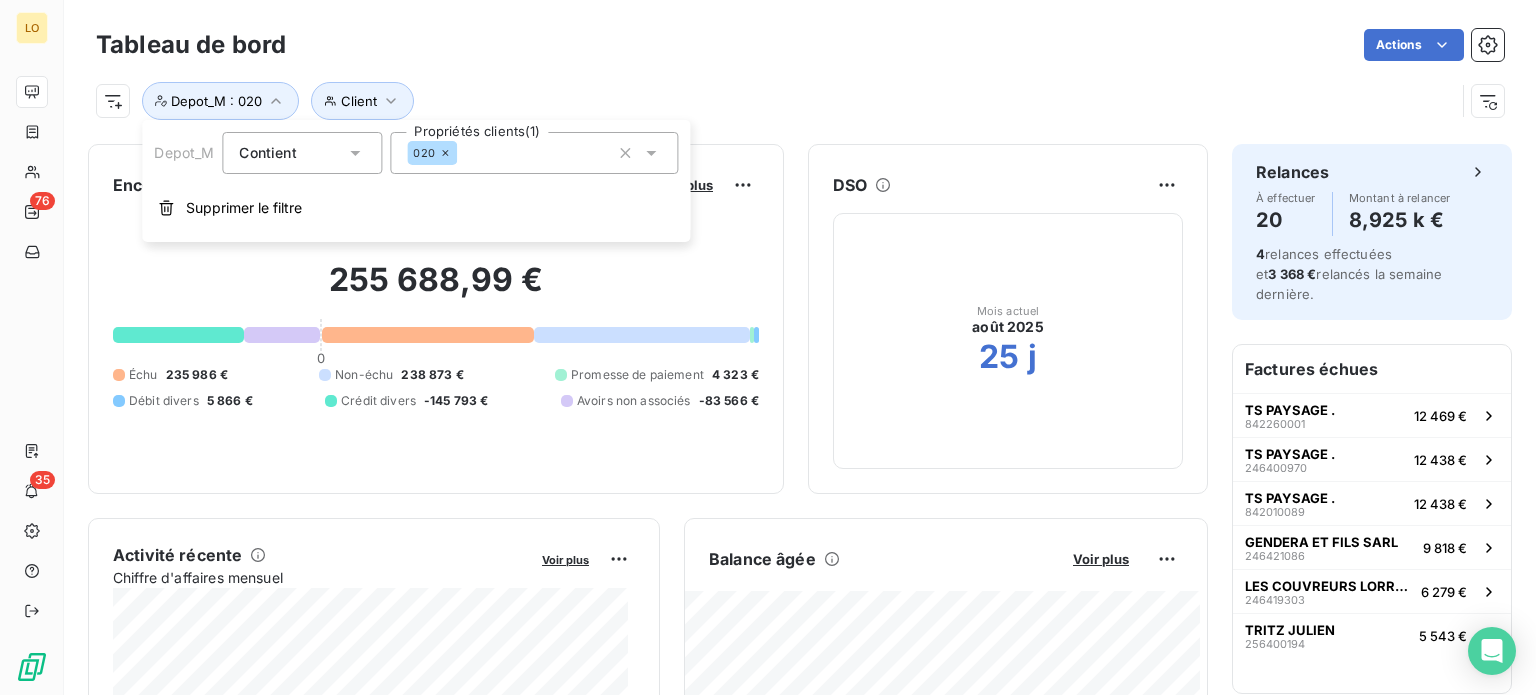 click 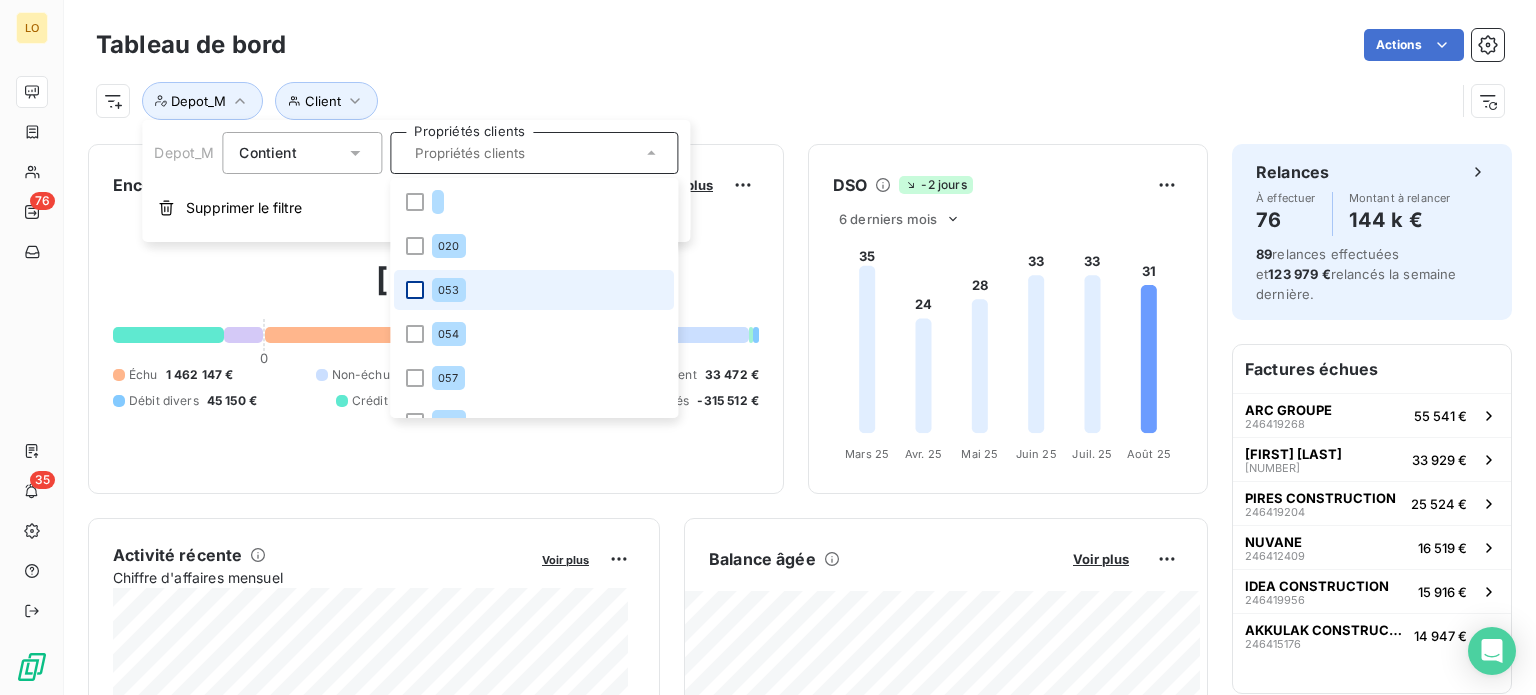 click at bounding box center [415, 290] 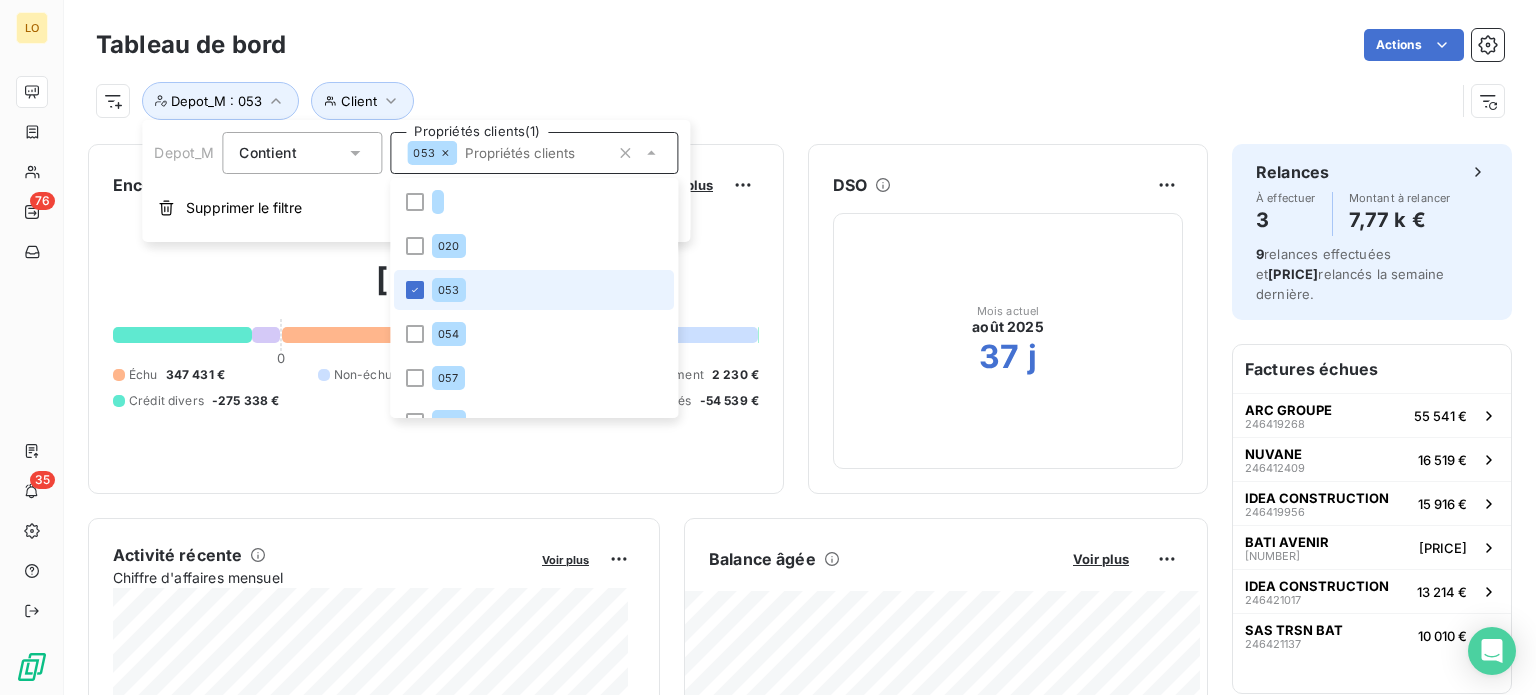 click on "053" at bounding box center [534, 290] 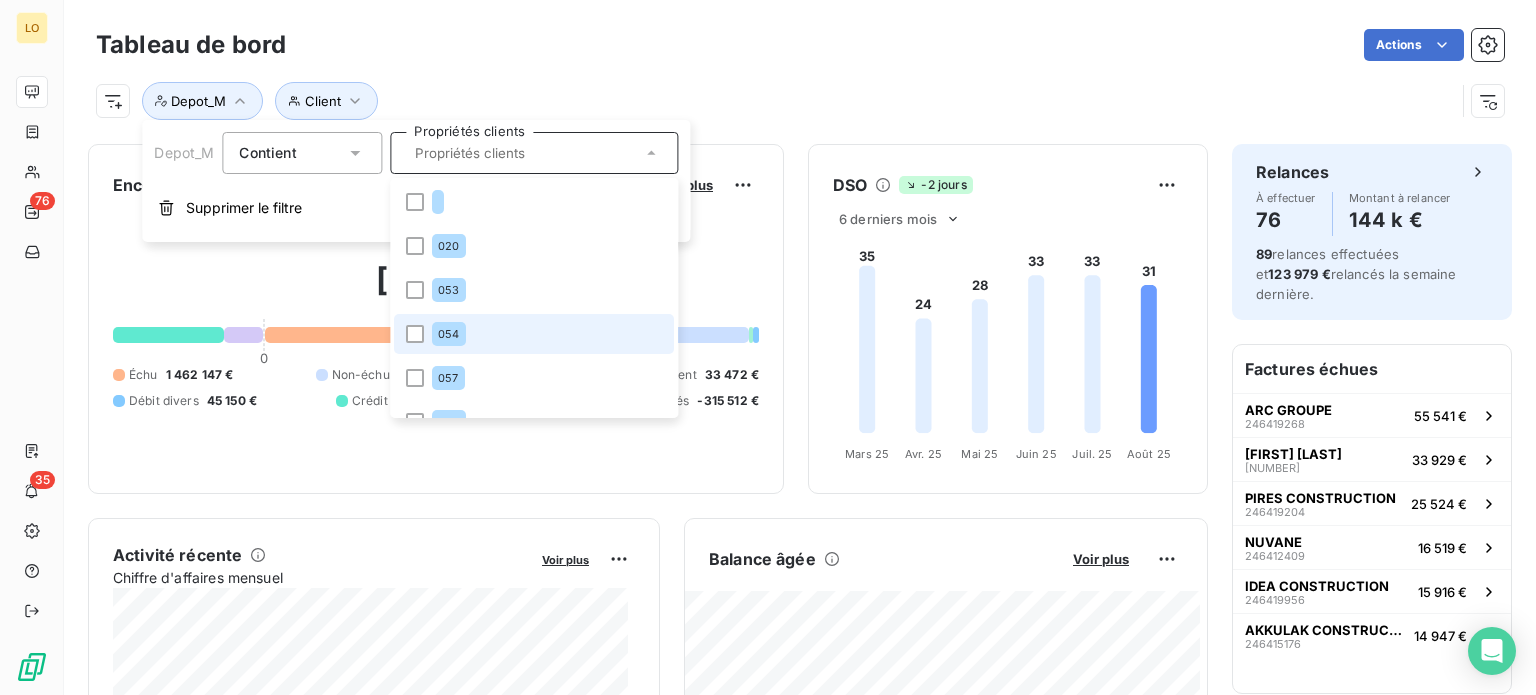 click on "054" at bounding box center (534, 334) 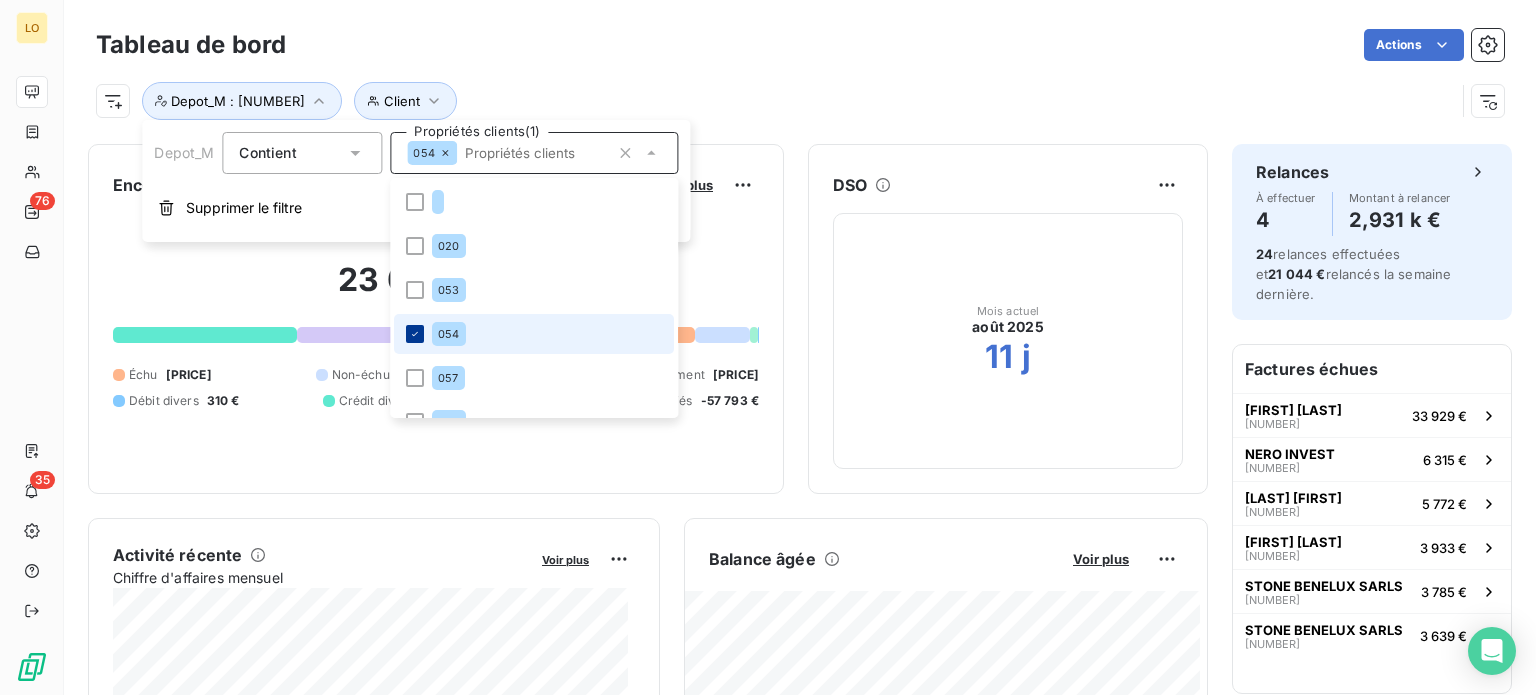 click 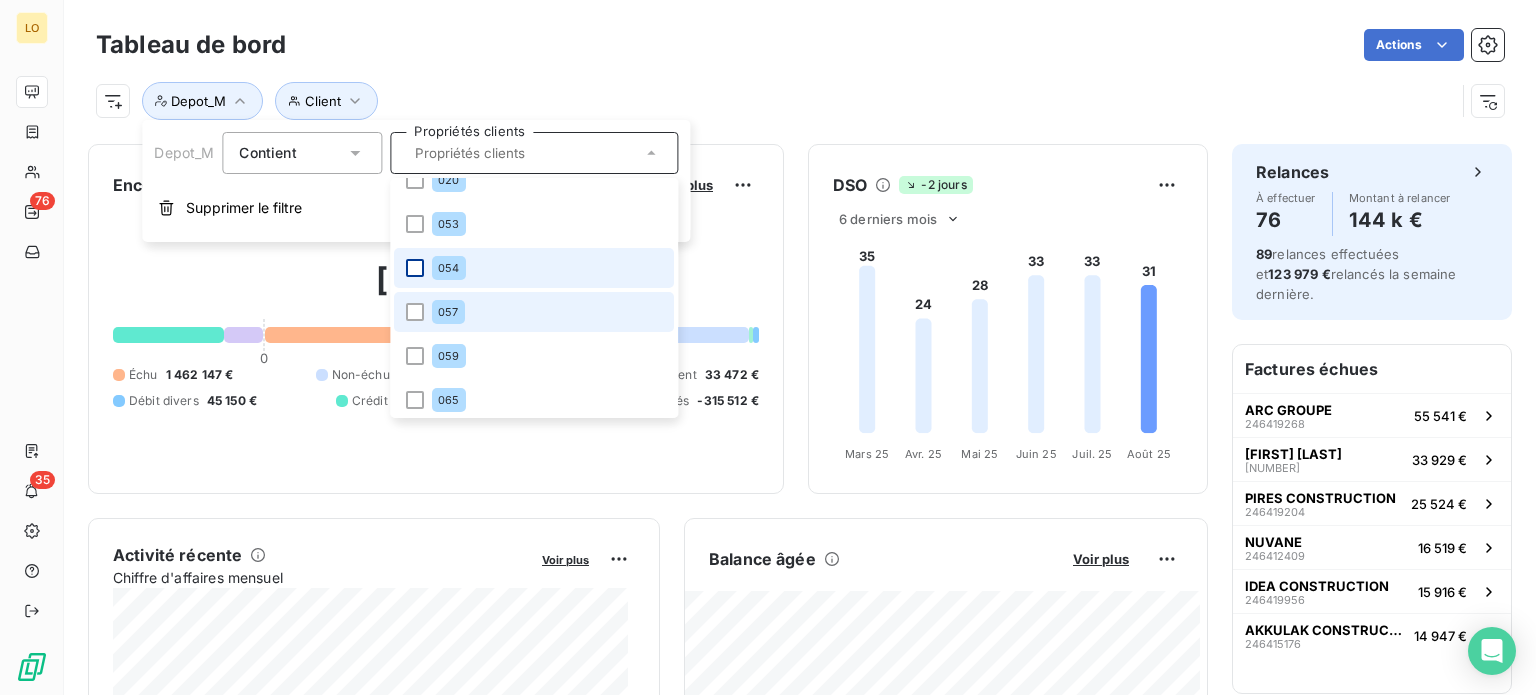 scroll, scrollTop: 100, scrollLeft: 0, axis: vertical 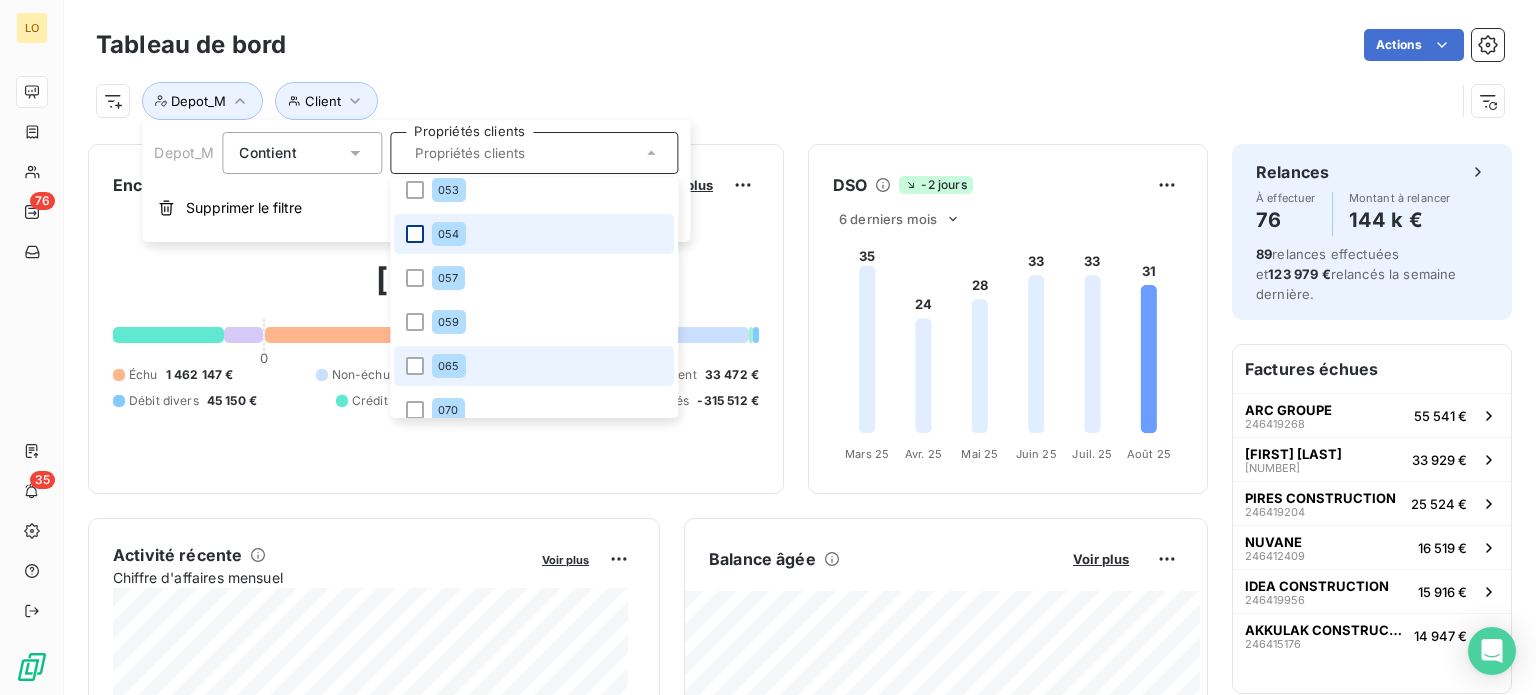 click on "065" at bounding box center [534, 366] 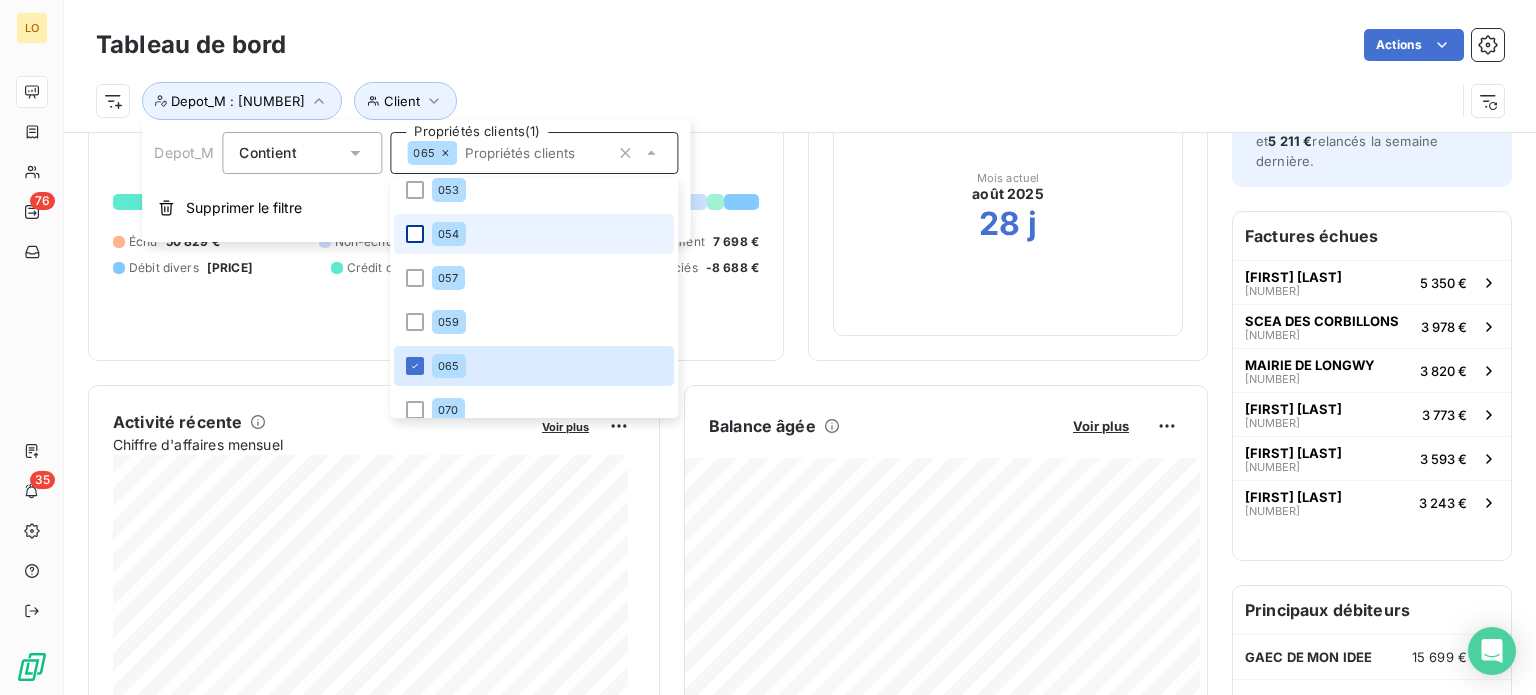 scroll, scrollTop: 102, scrollLeft: 0, axis: vertical 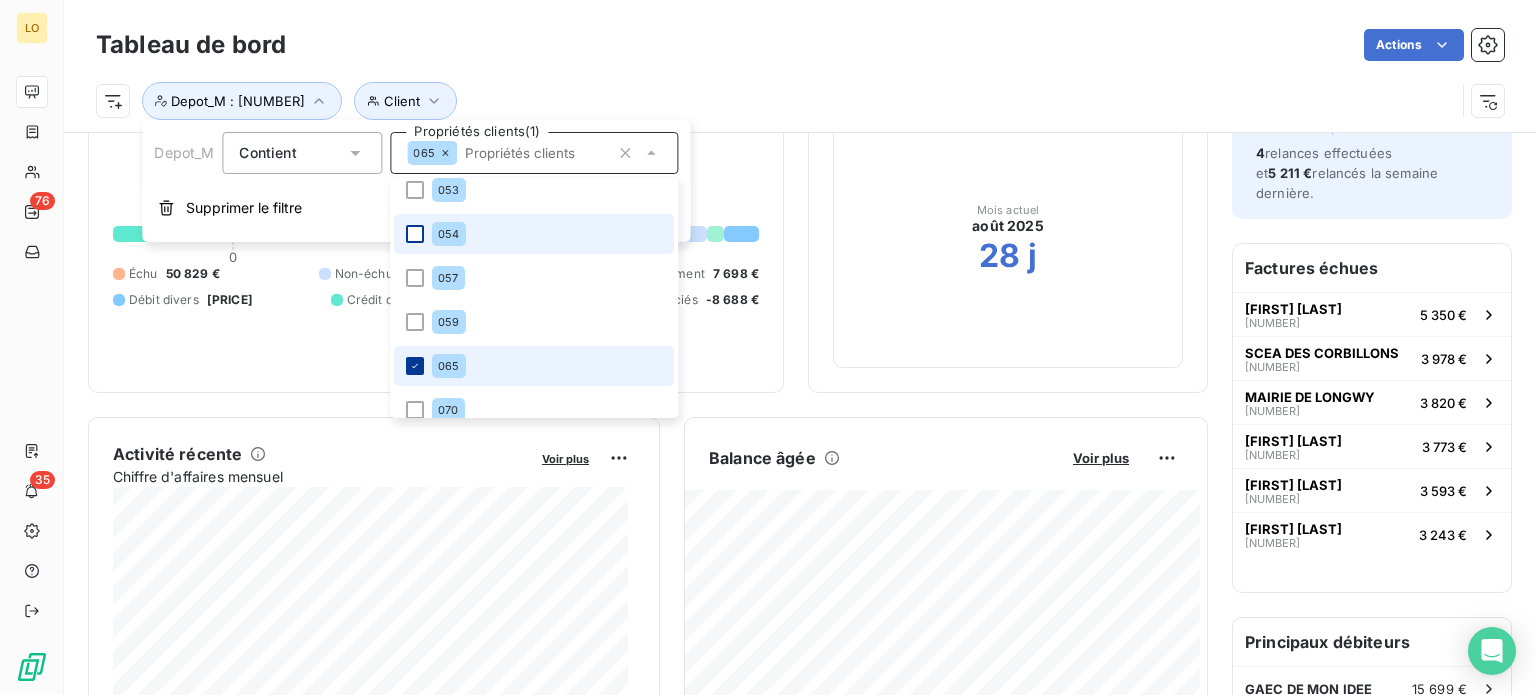 click 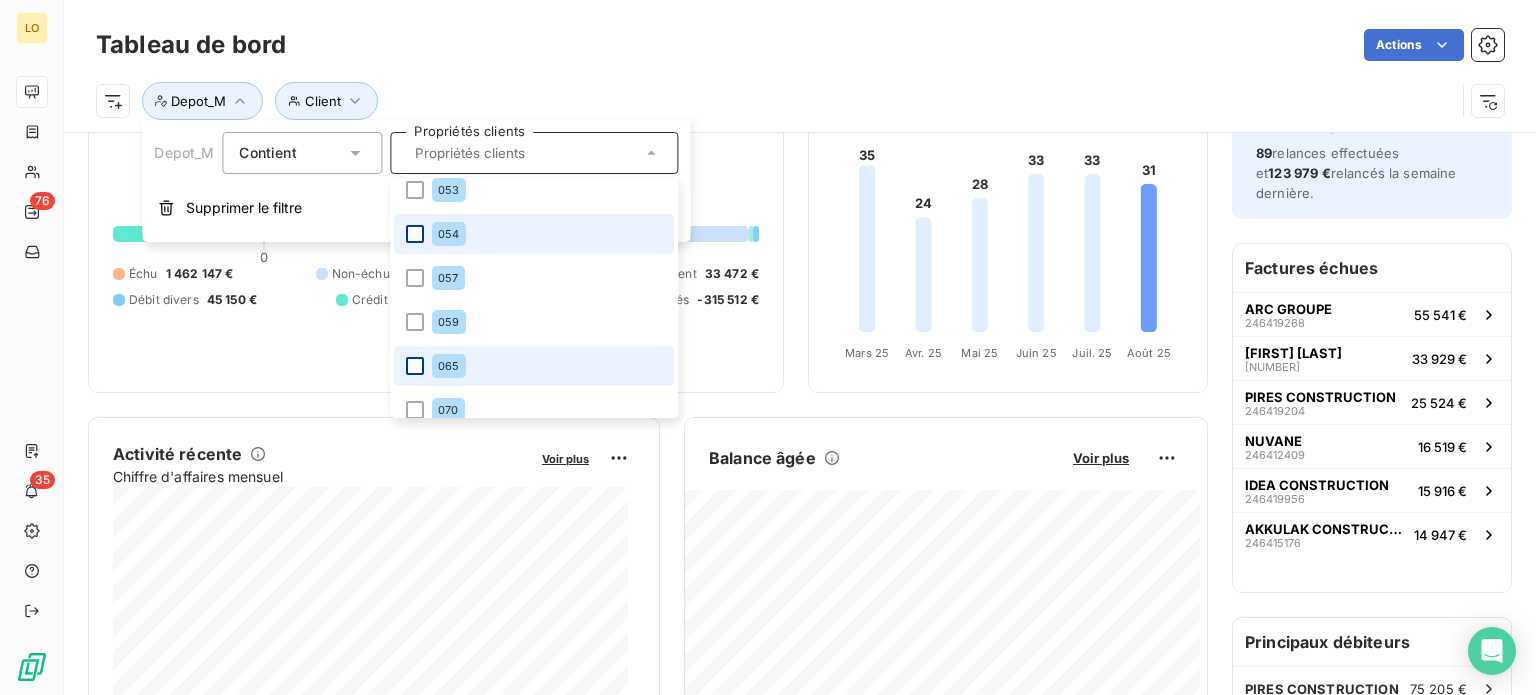click on "Actions" at bounding box center [907, 45] 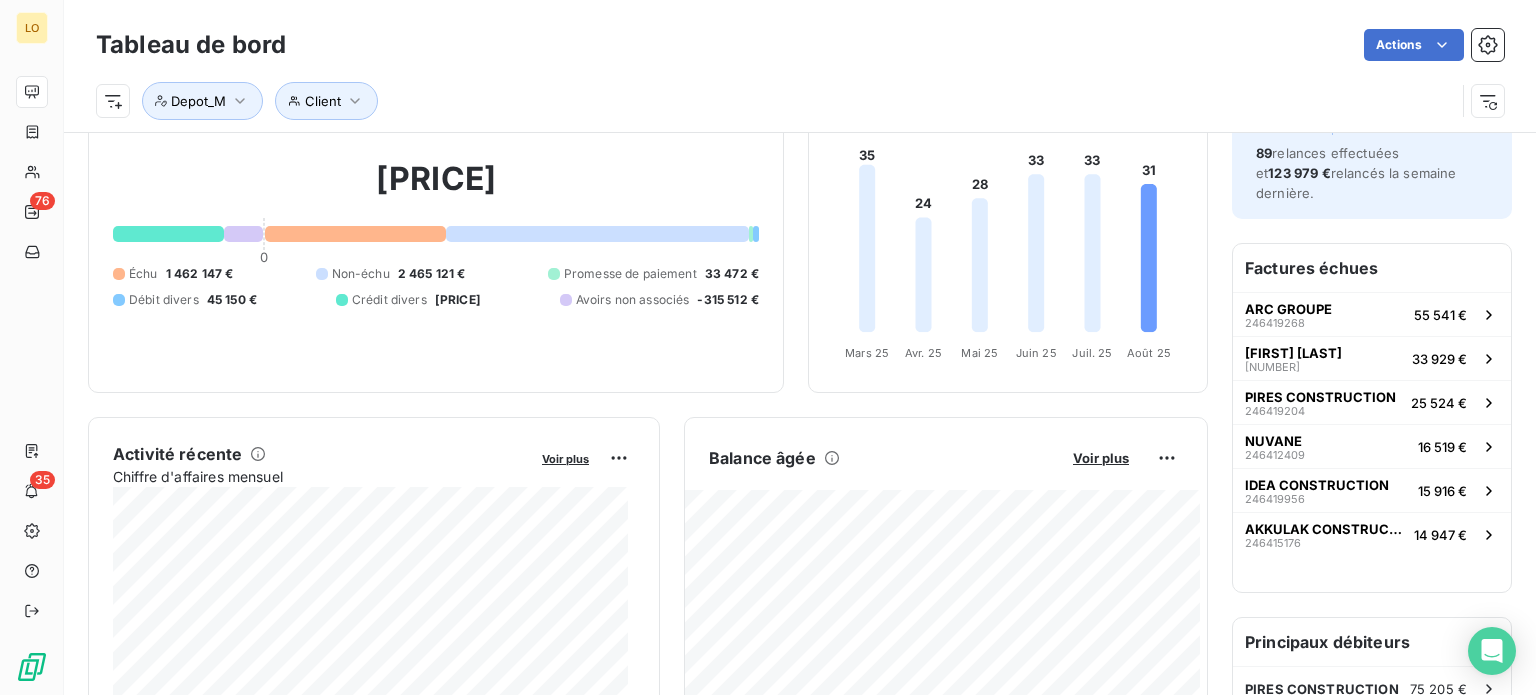 click on "Tableau de bord Actions Client  Depot_M" at bounding box center (800, 66) 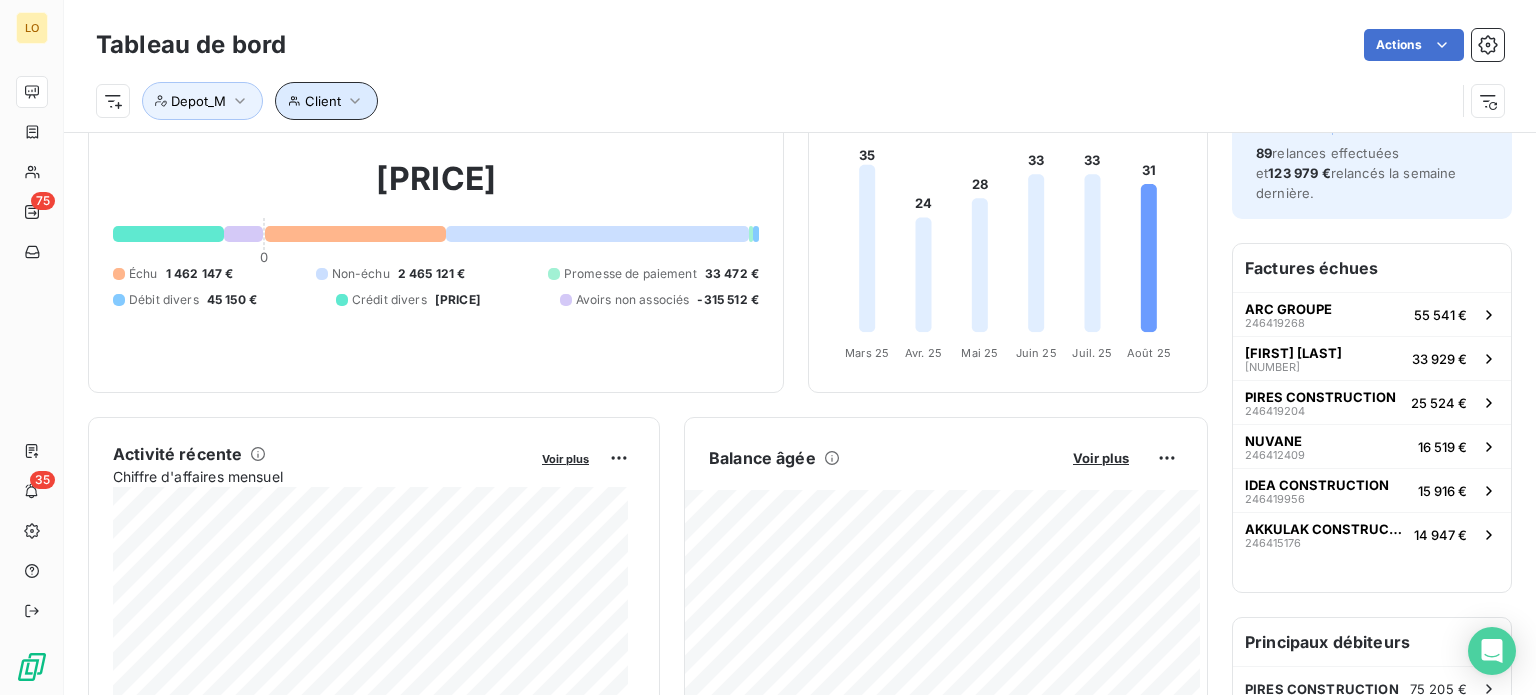 click on "Client" at bounding box center [323, 101] 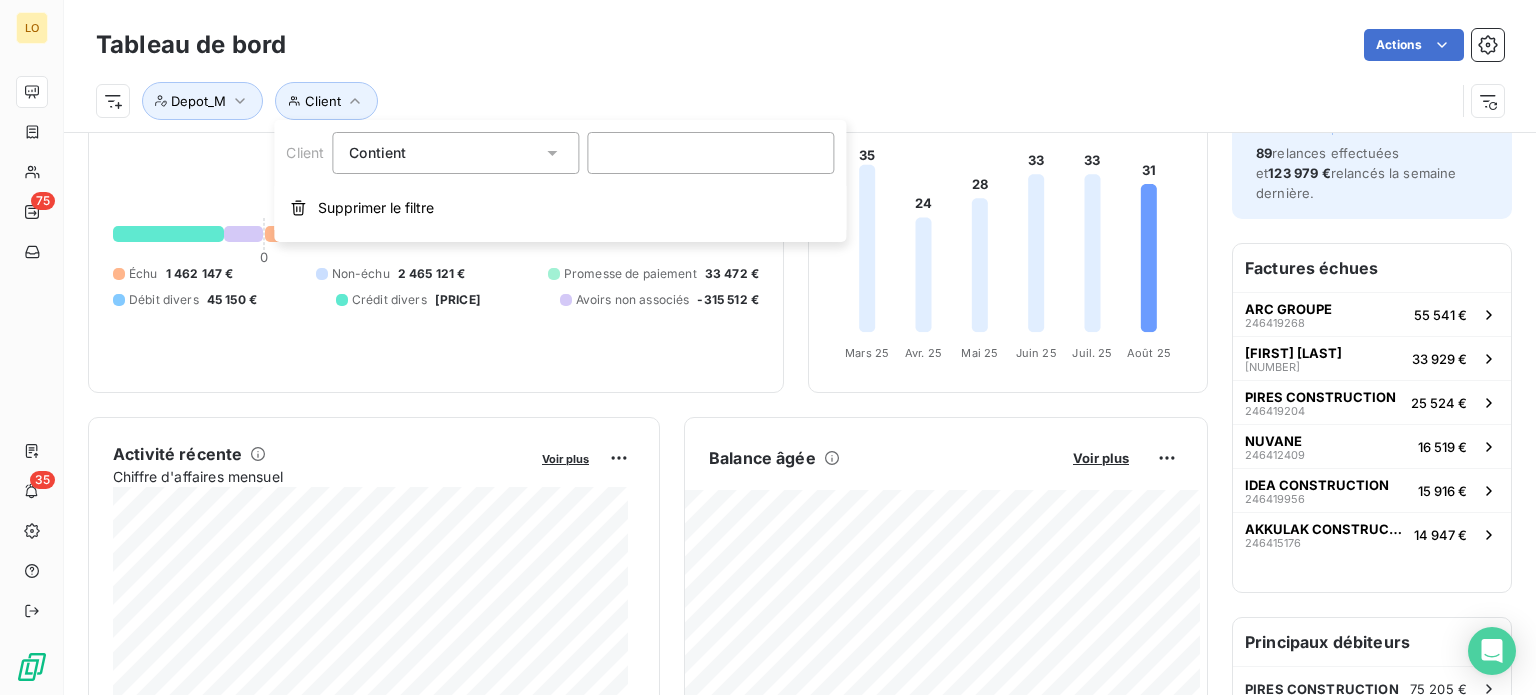 click on "Client  Depot_M" at bounding box center [800, 93] 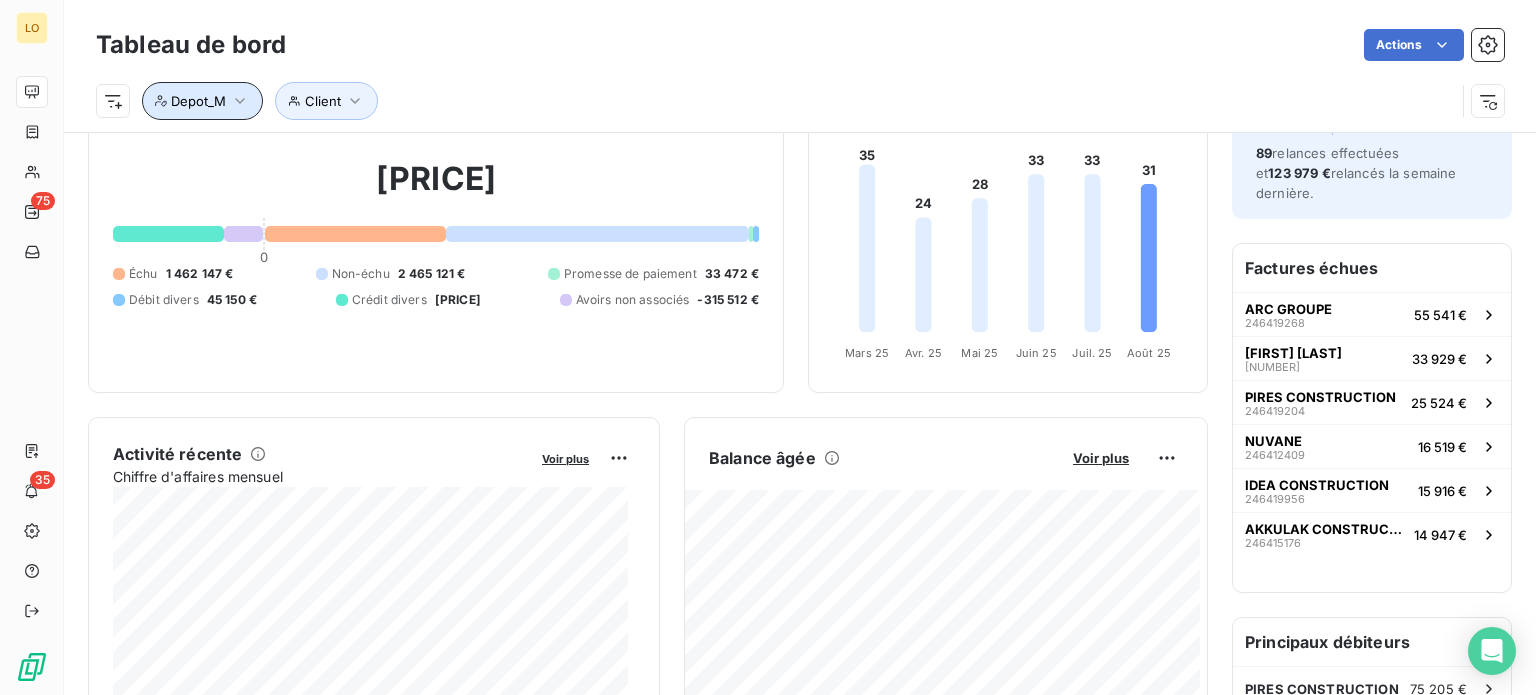 click 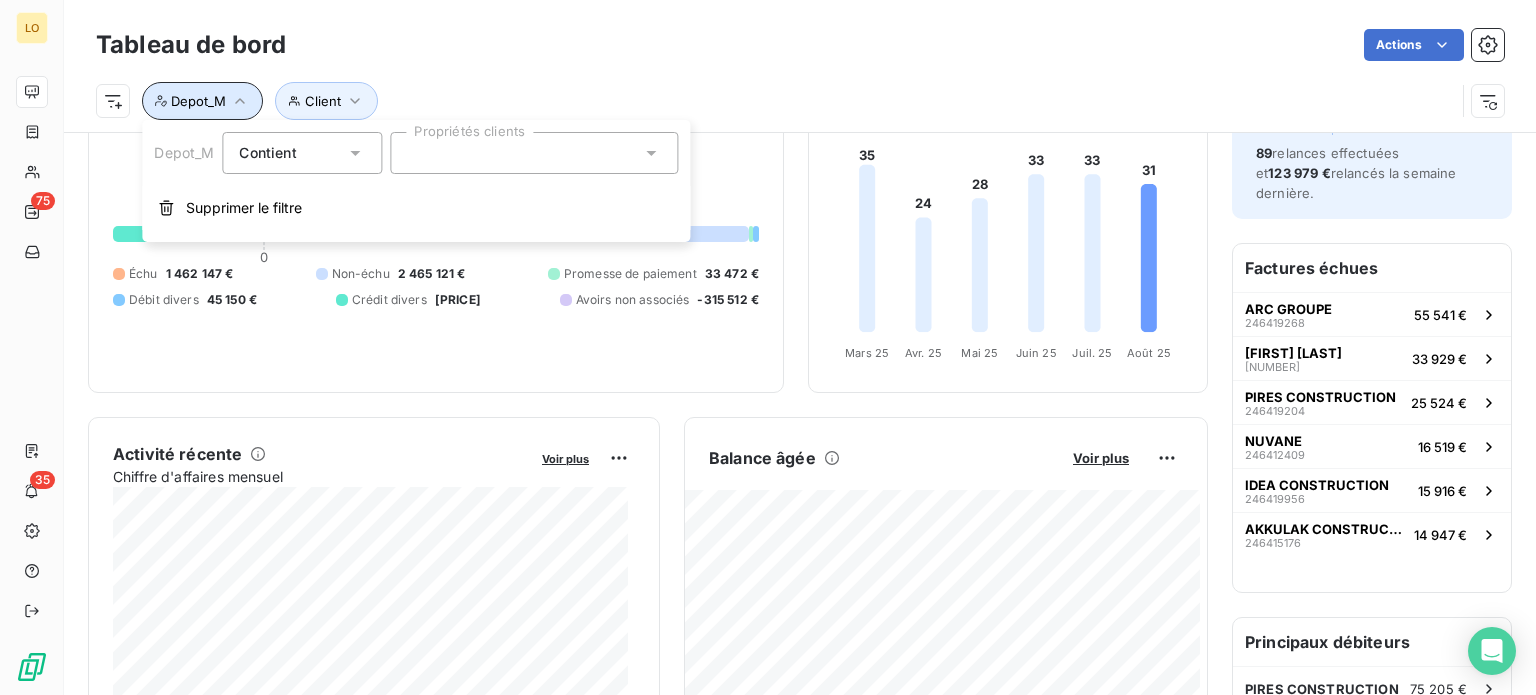 click 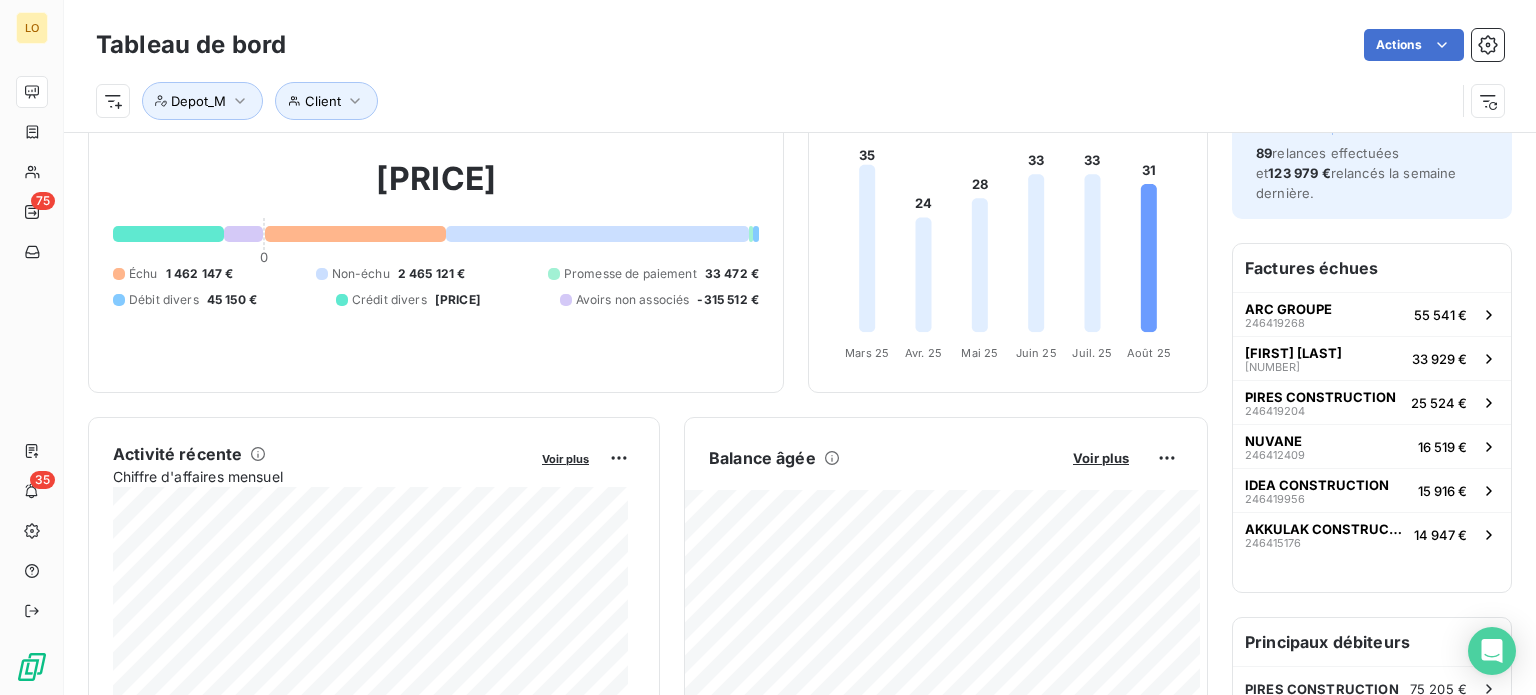 click on "Client  Depot_M" at bounding box center (775, 101) 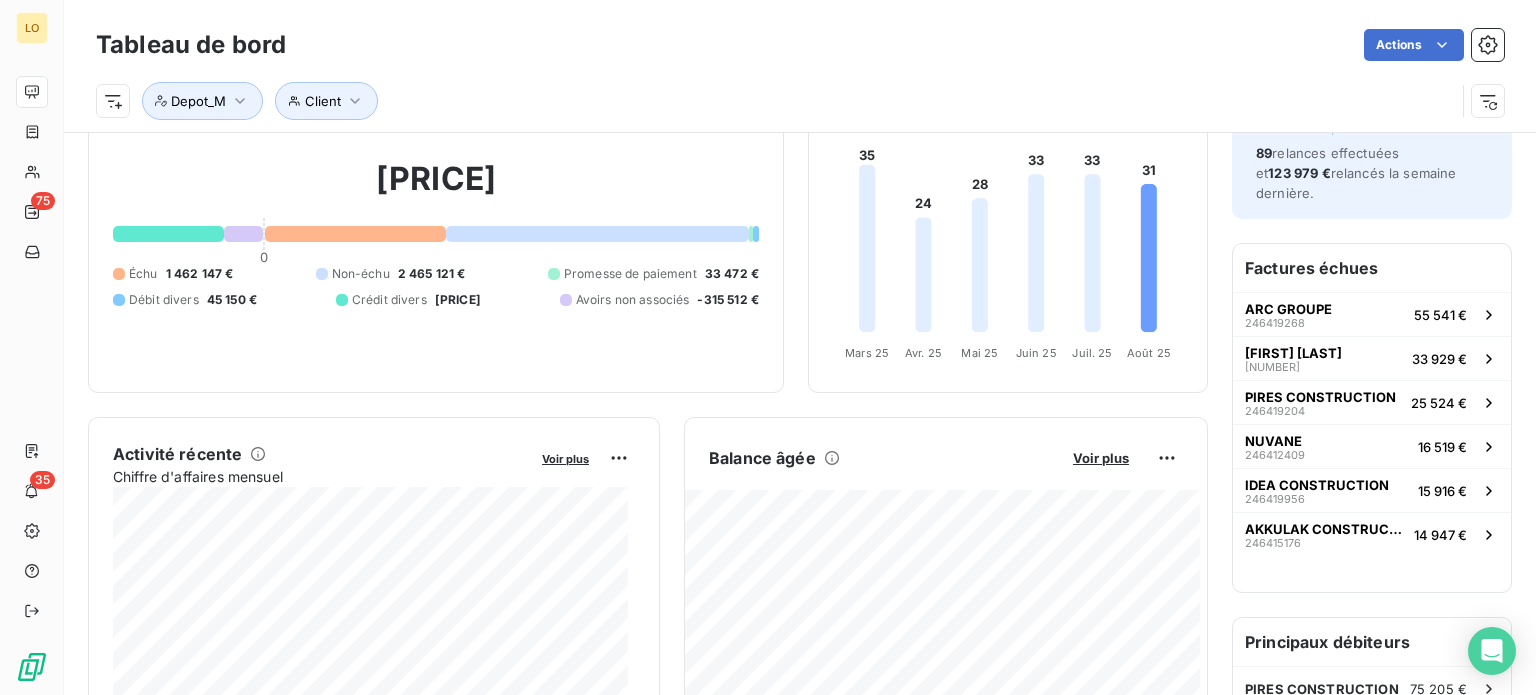 click on "Client  Depot_M" at bounding box center (800, 93) 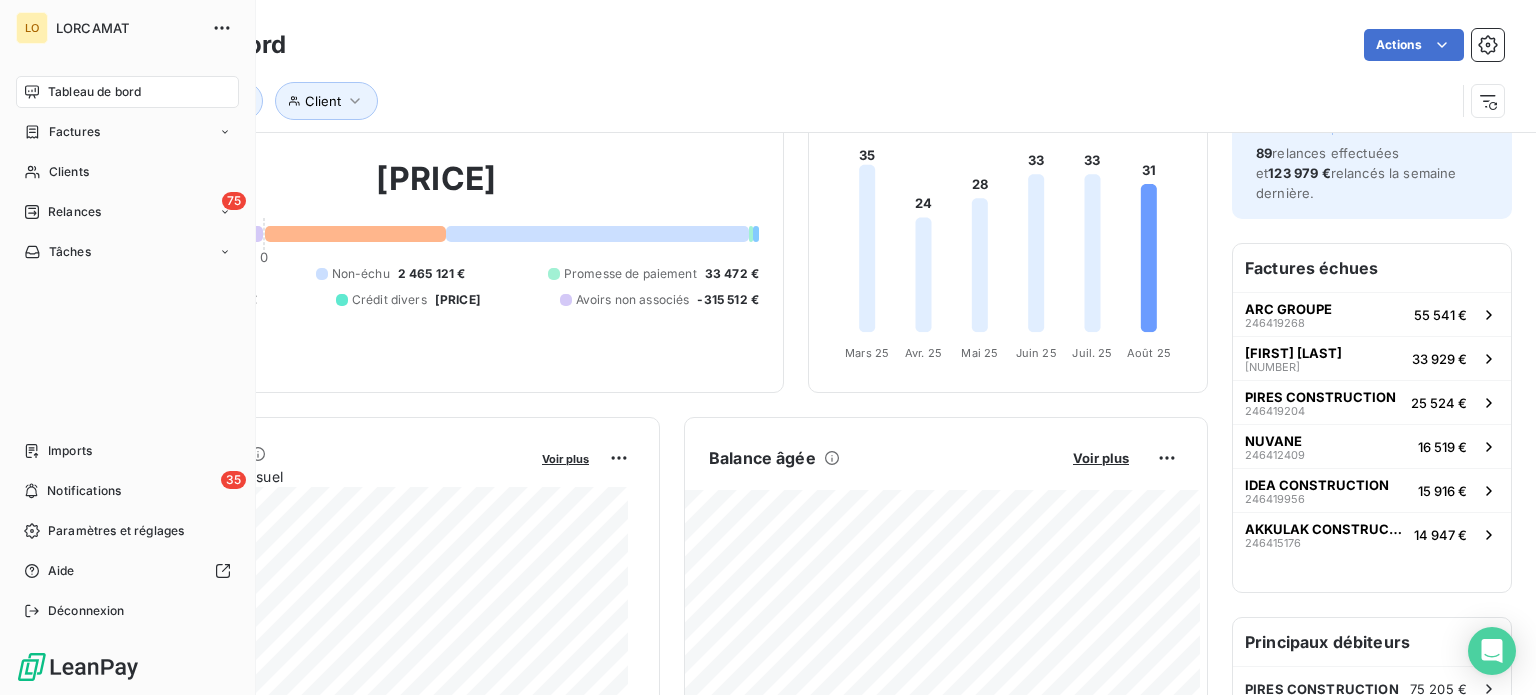 click on "Tableau de bord" at bounding box center [94, 92] 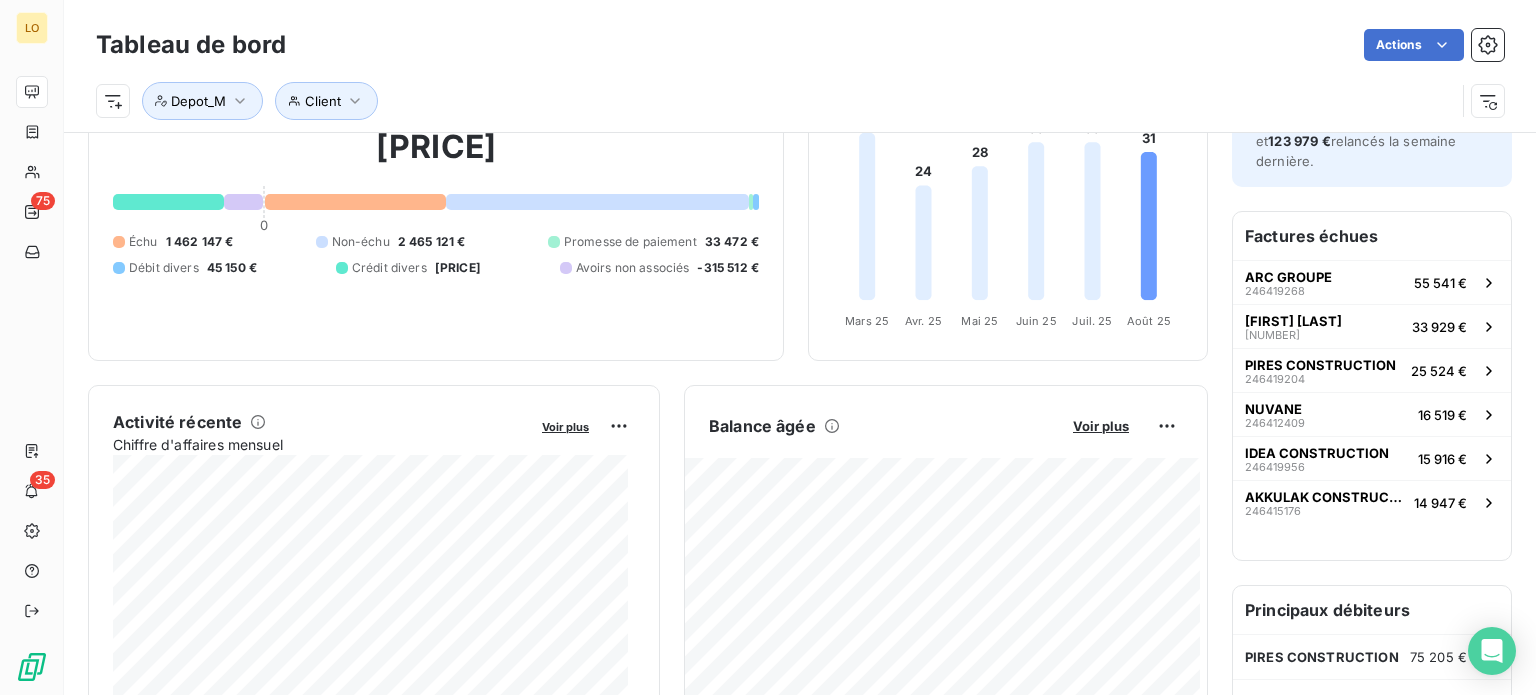 scroll, scrollTop: 102, scrollLeft: 0, axis: vertical 